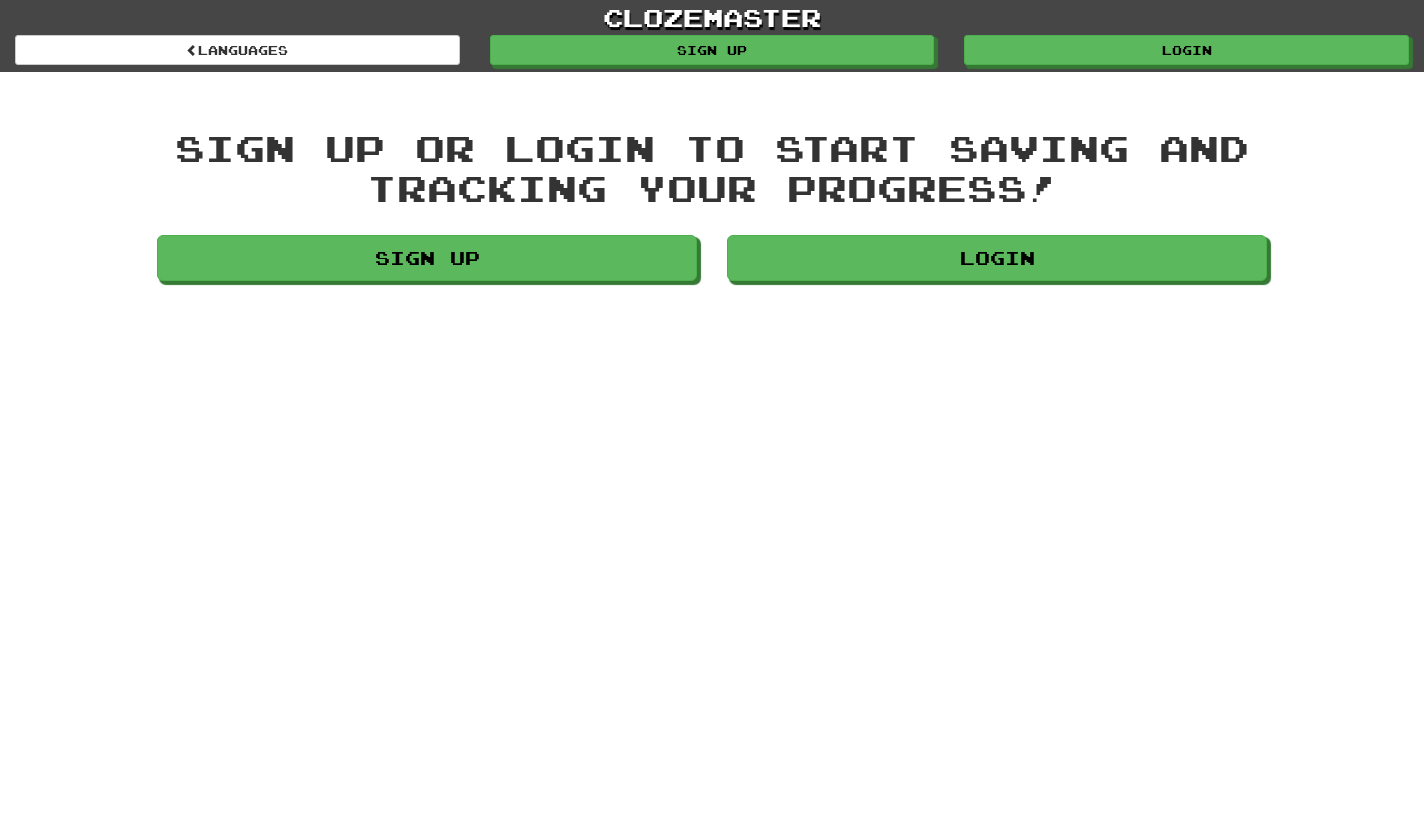 scroll, scrollTop: 0, scrollLeft: 0, axis: both 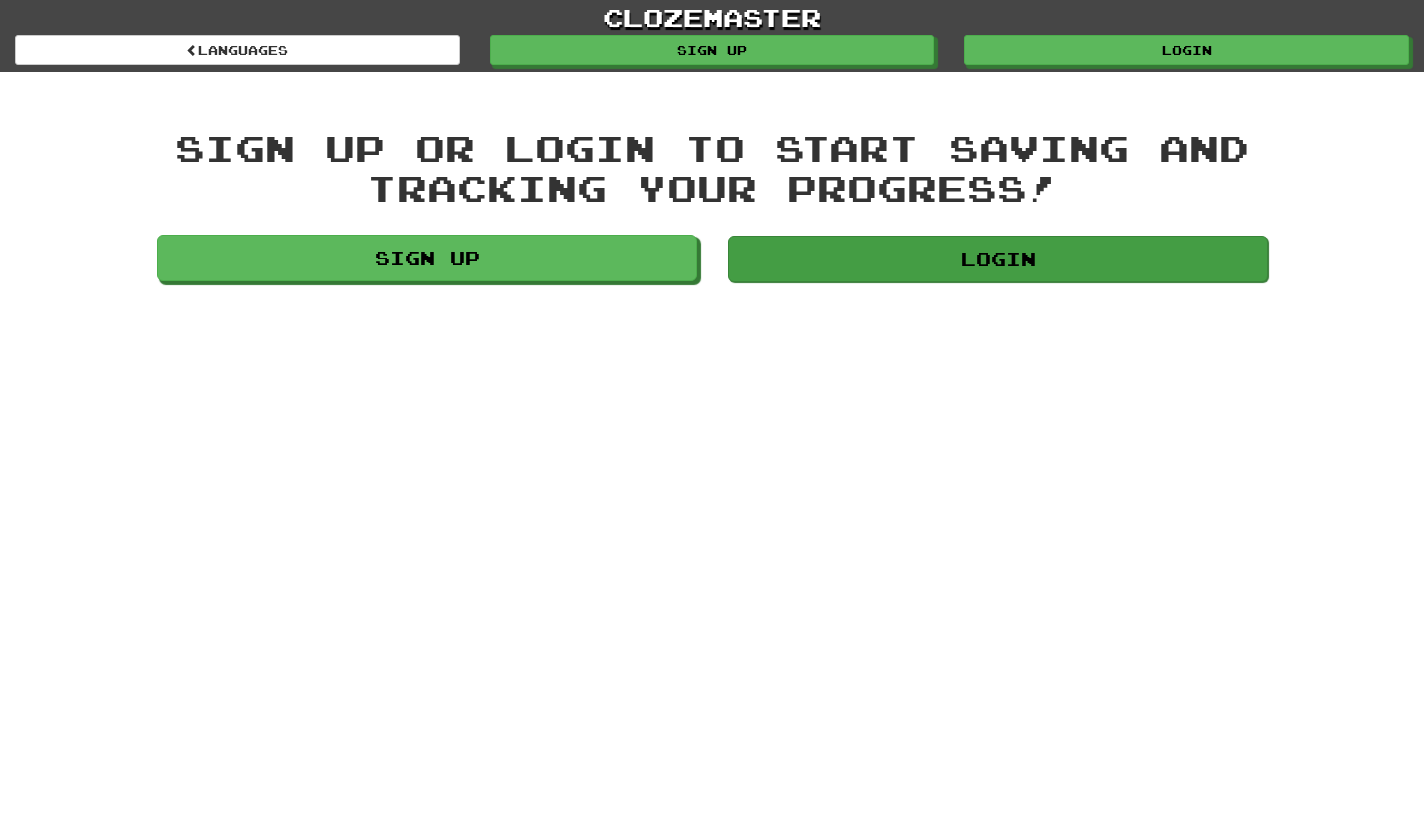 click on "Login" at bounding box center (998, 259) 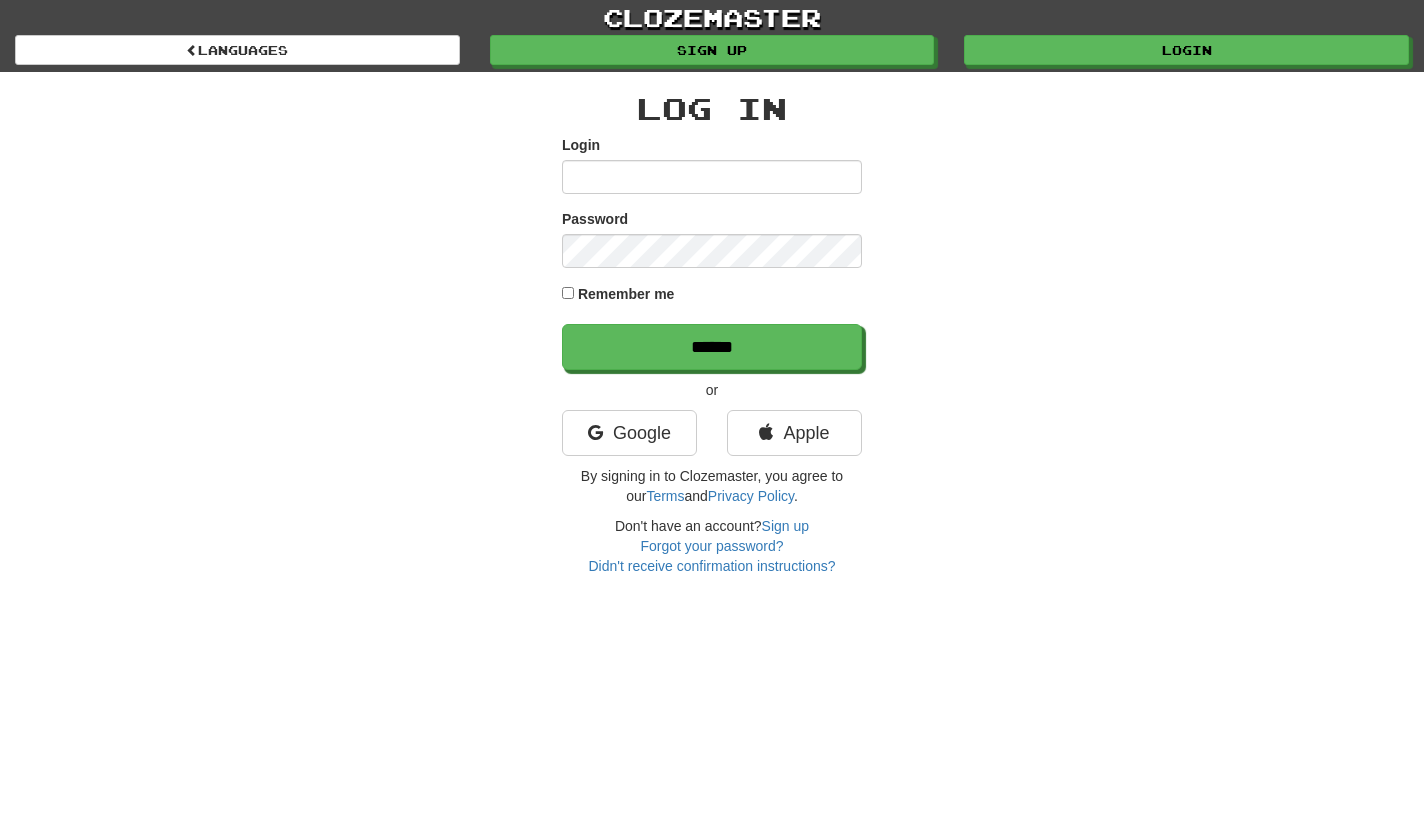 scroll, scrollTop: 0, scrollLeft: 0, axis: both 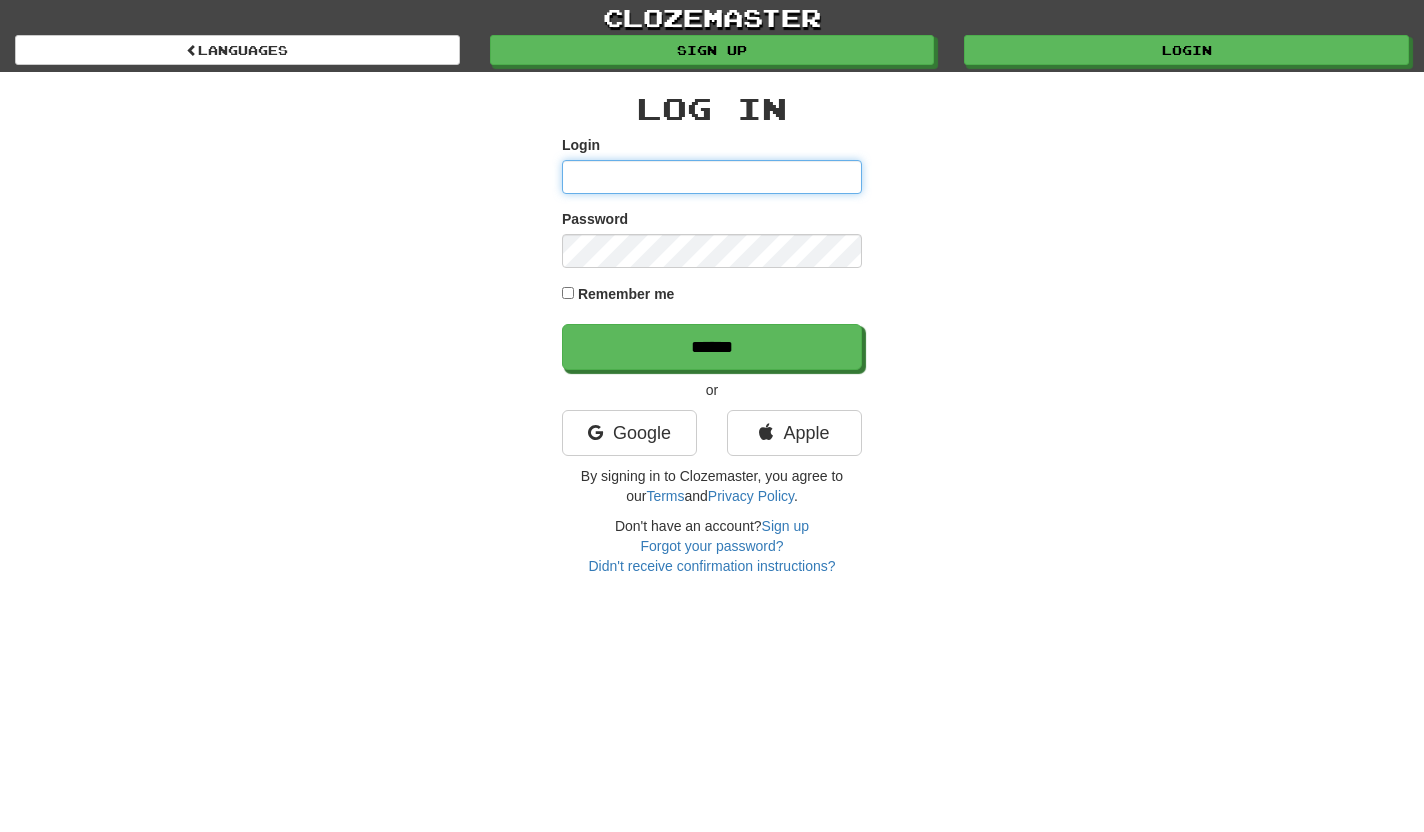 type on "***" 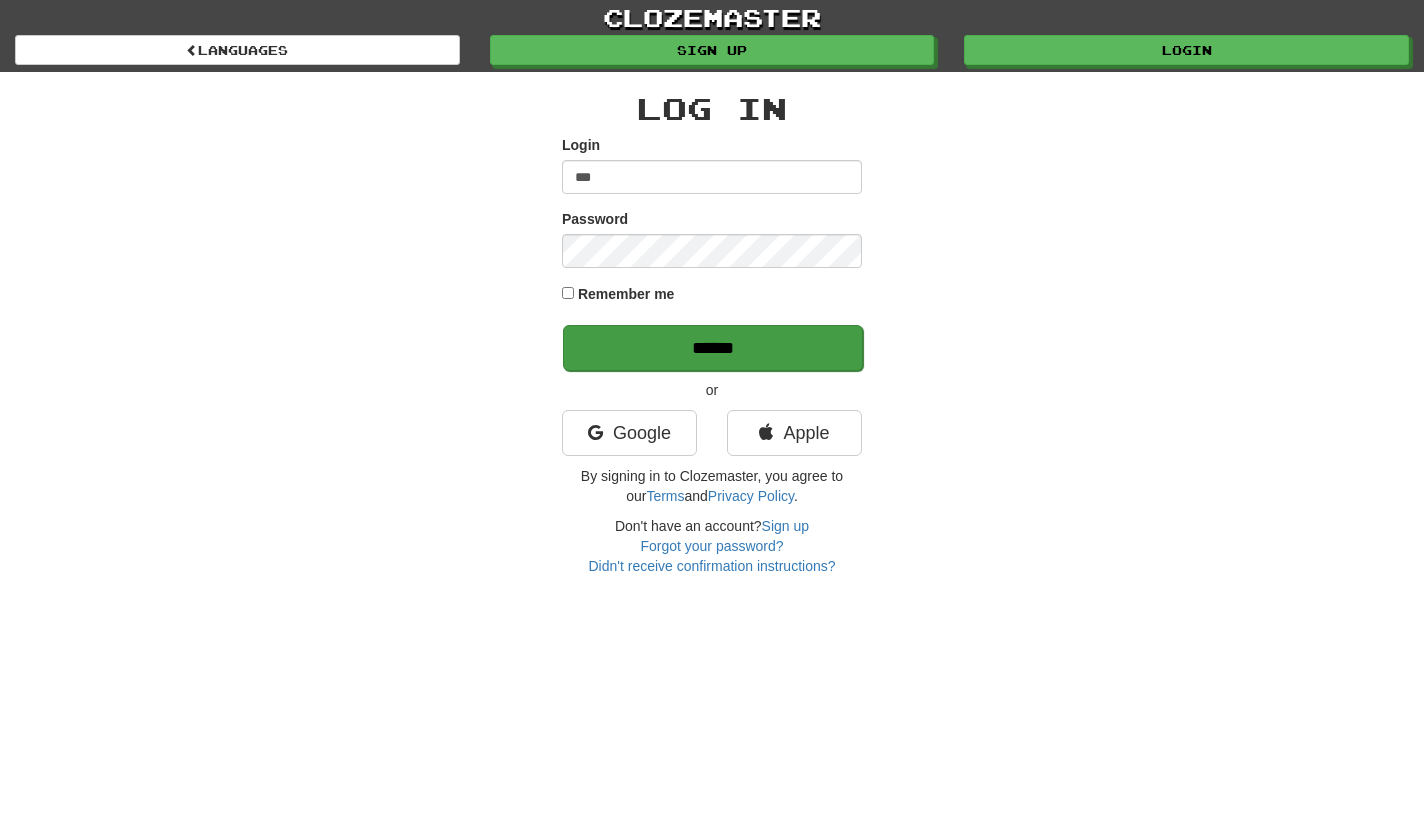 click on "******" at bounding box center [713, 348] 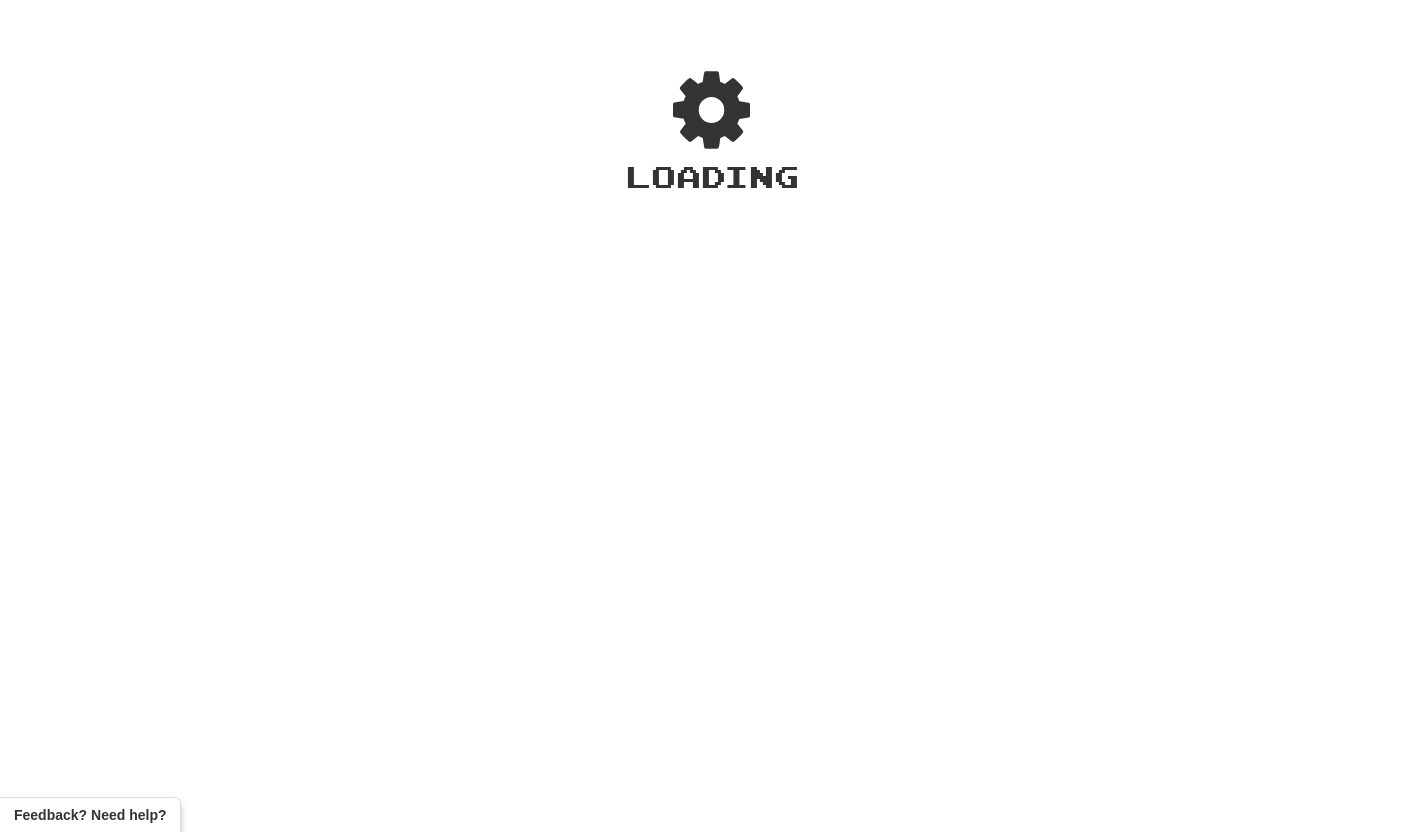 scroll, scrollTop: 0, scrollLeft: 0, axis: both 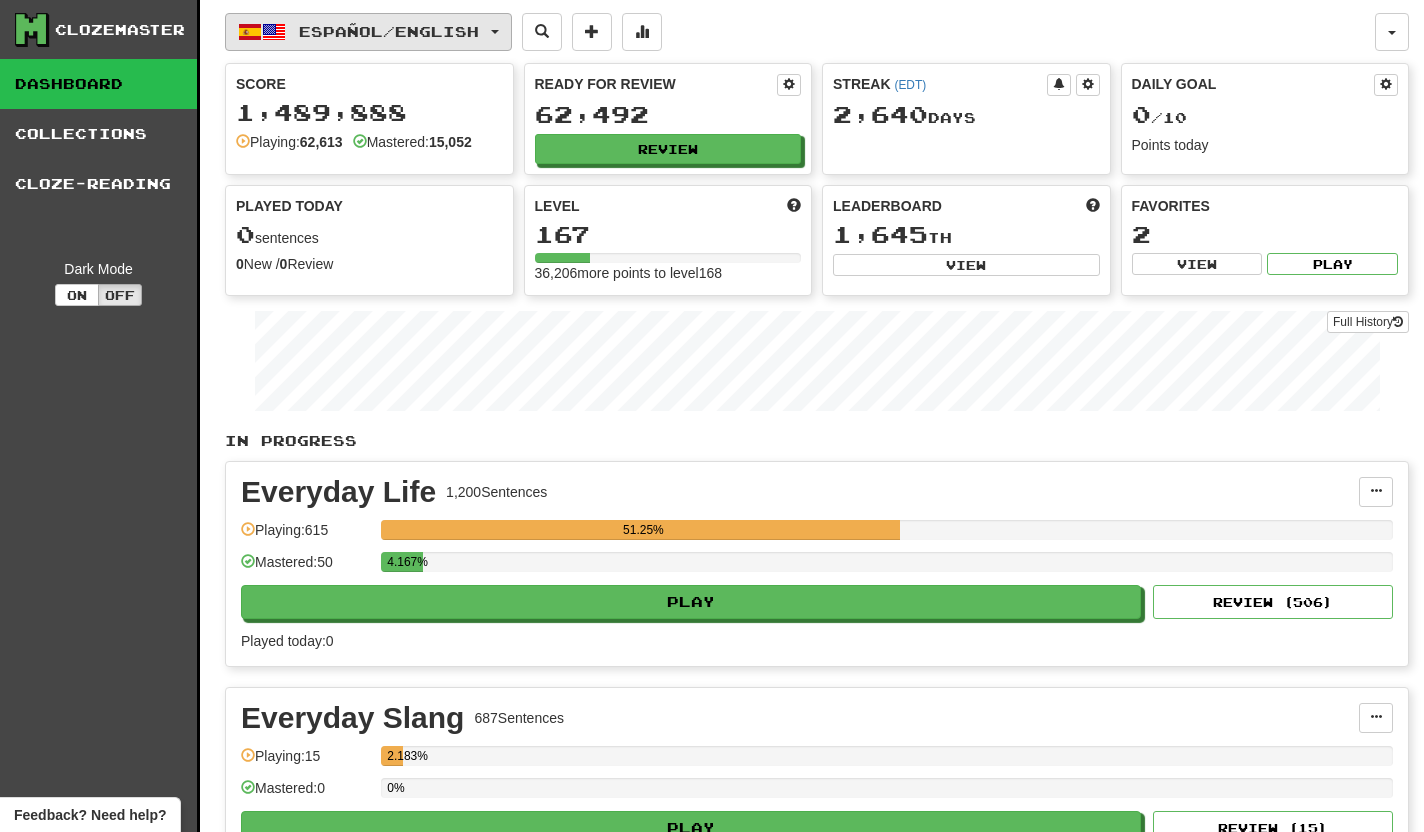 click on "Español  /  English" at bounding box center [368, 32] 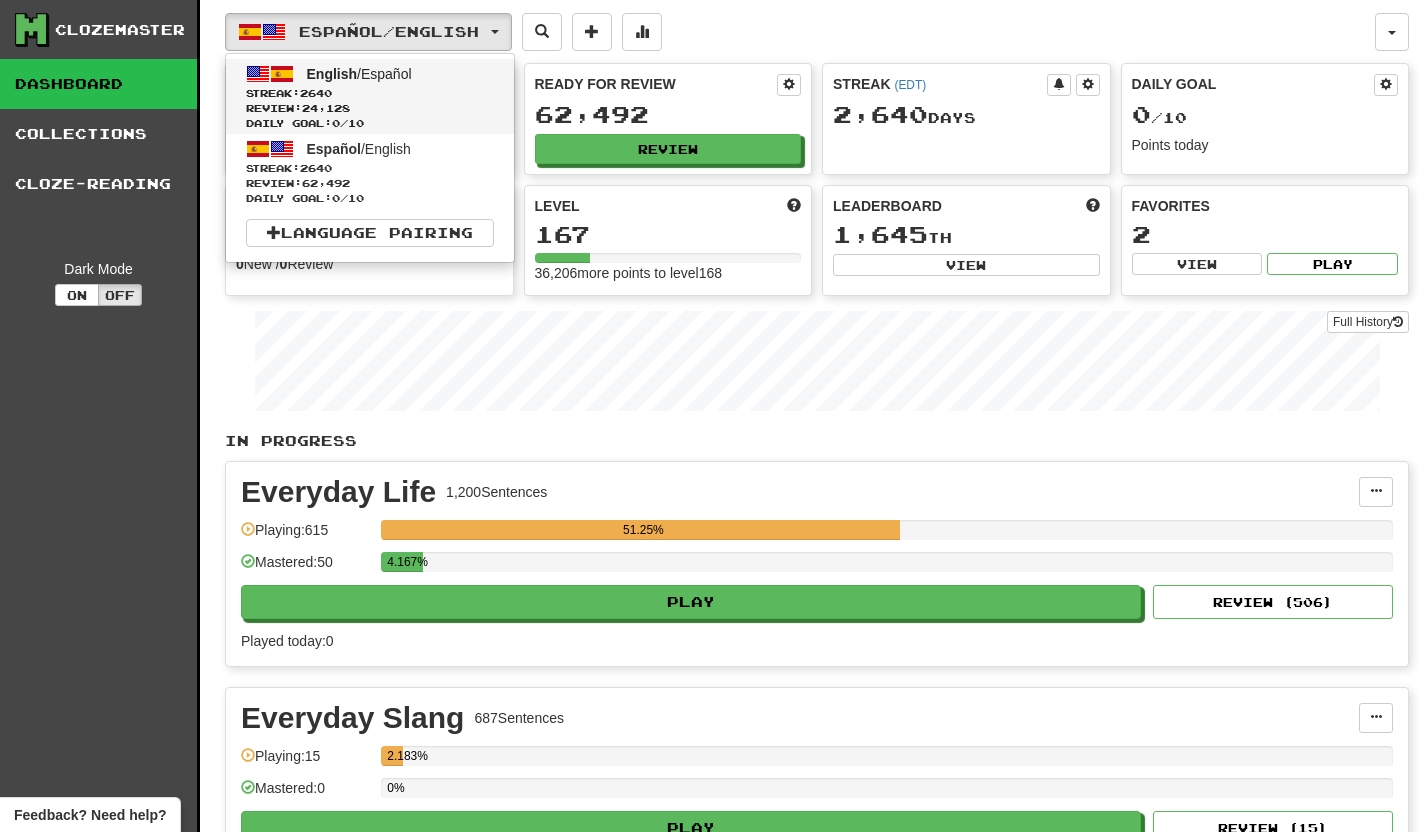 click on "English  /  Español Streak:  2640   Review:  24,128 Daily Goal:  0  /  10" at bounding box center (370, 96) 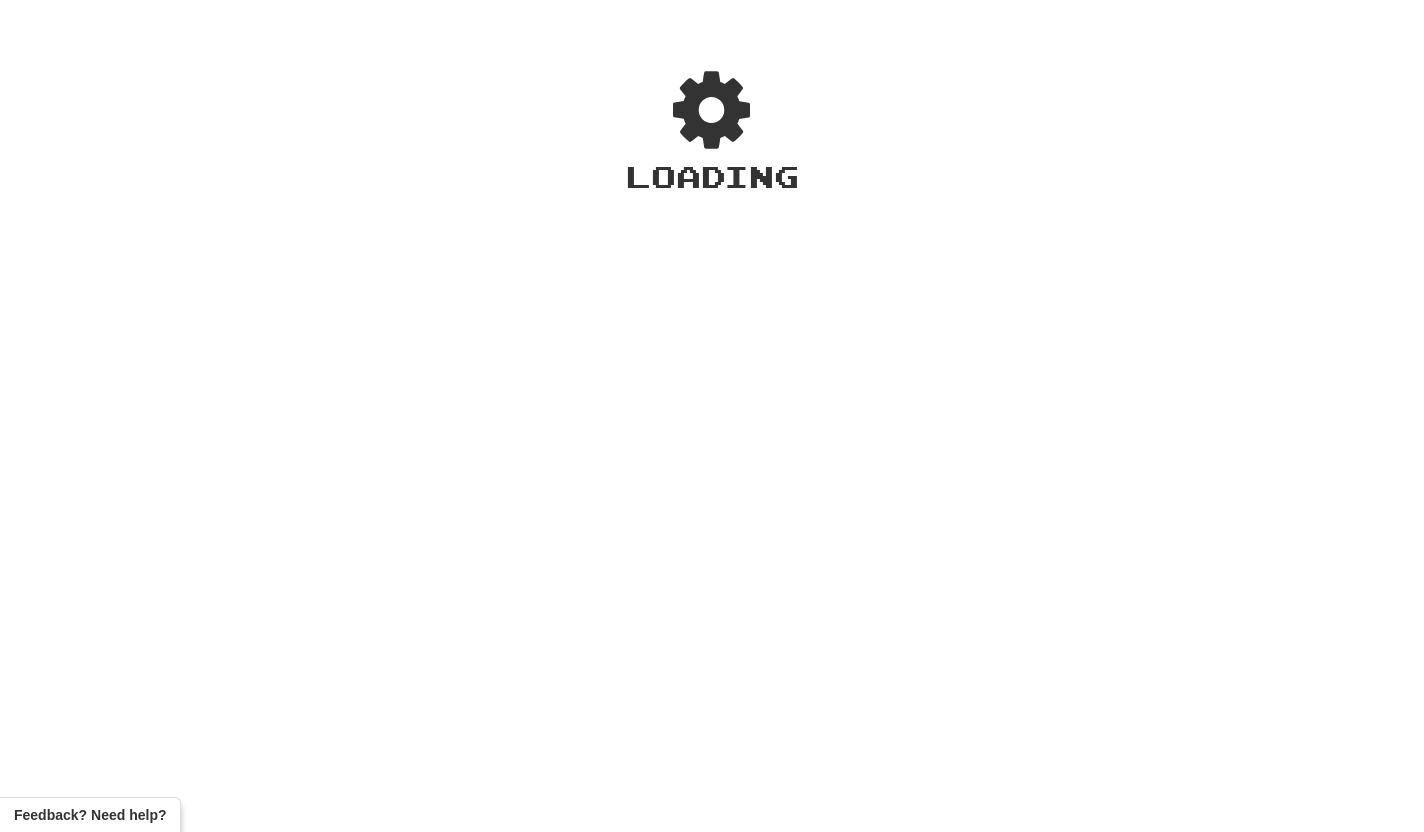 scroll, scrollTop: 0, scrollLeft: 0, axis: both 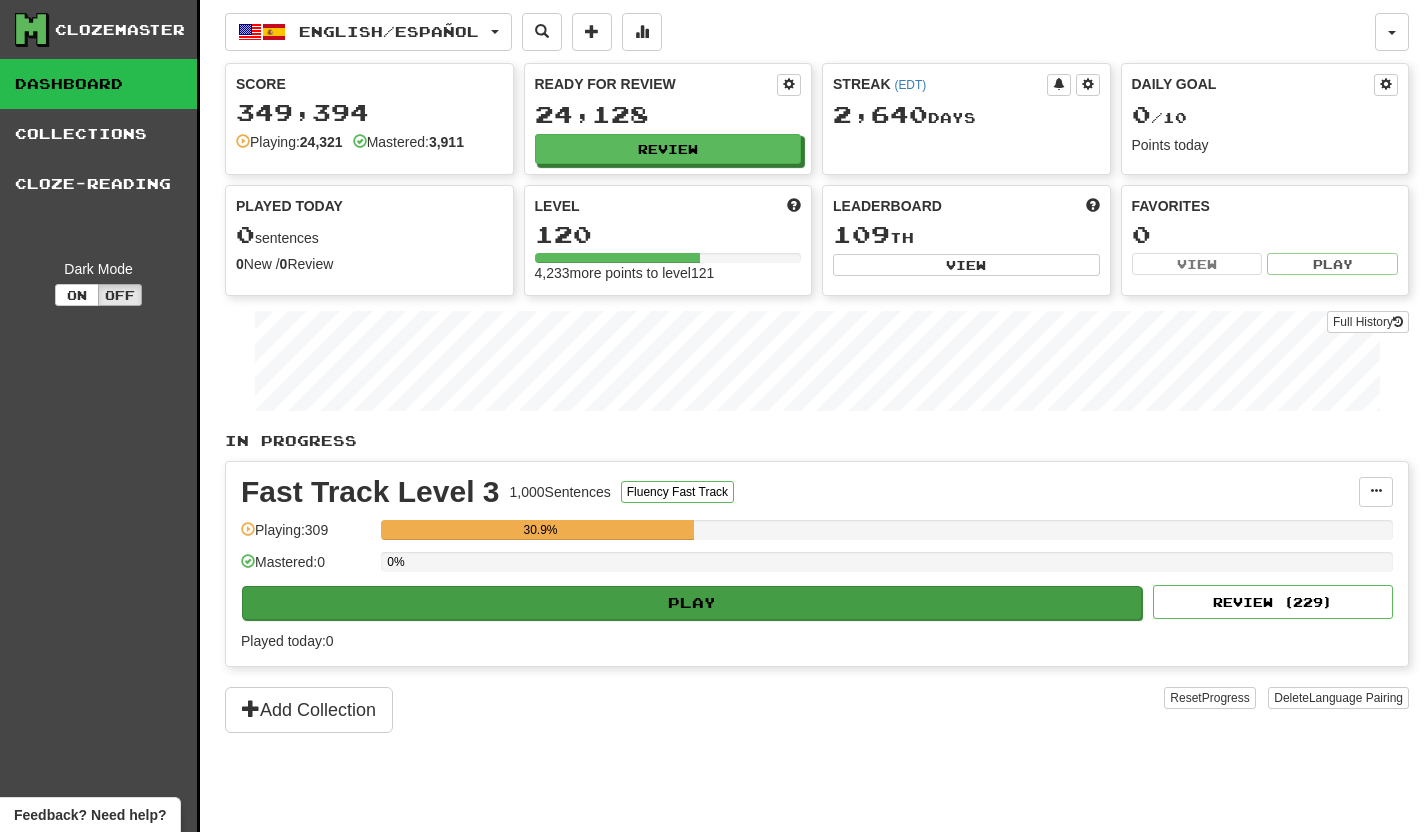 click on "Play" at bounding box center [692, 603] 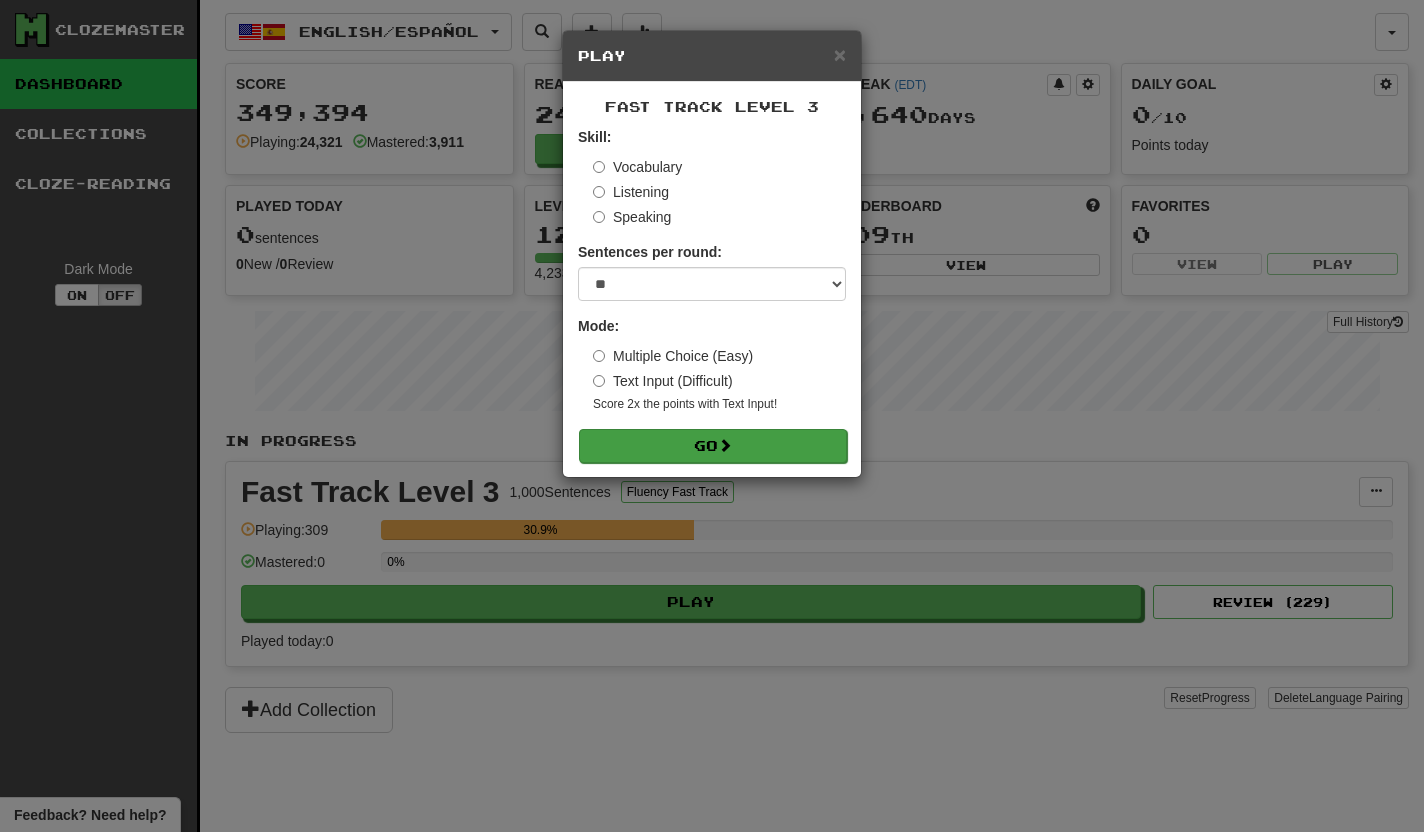 click on "Go" at bounding box center (713, 446) 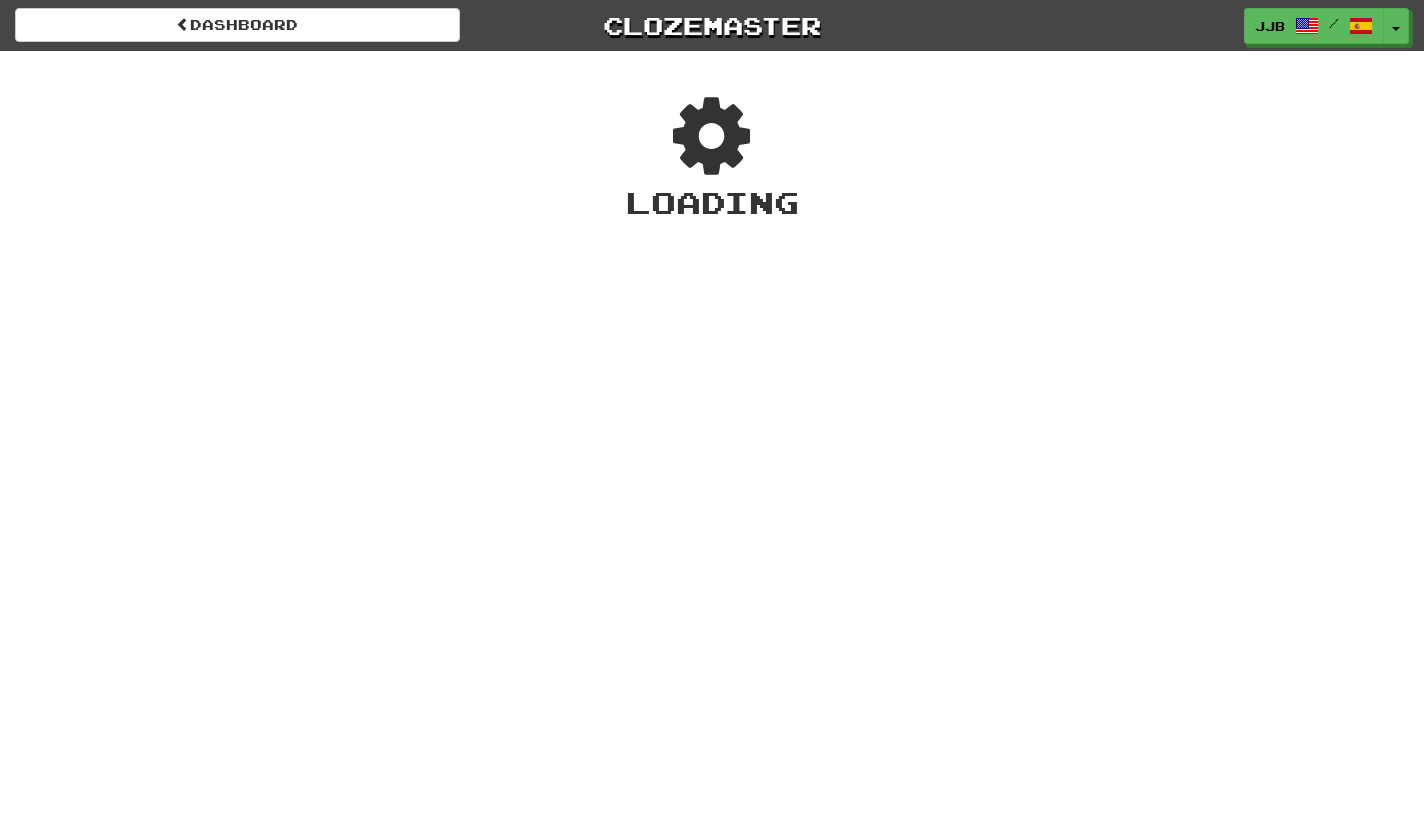scroll, scrollTop: 0, scrollLeft: 0, axis: both 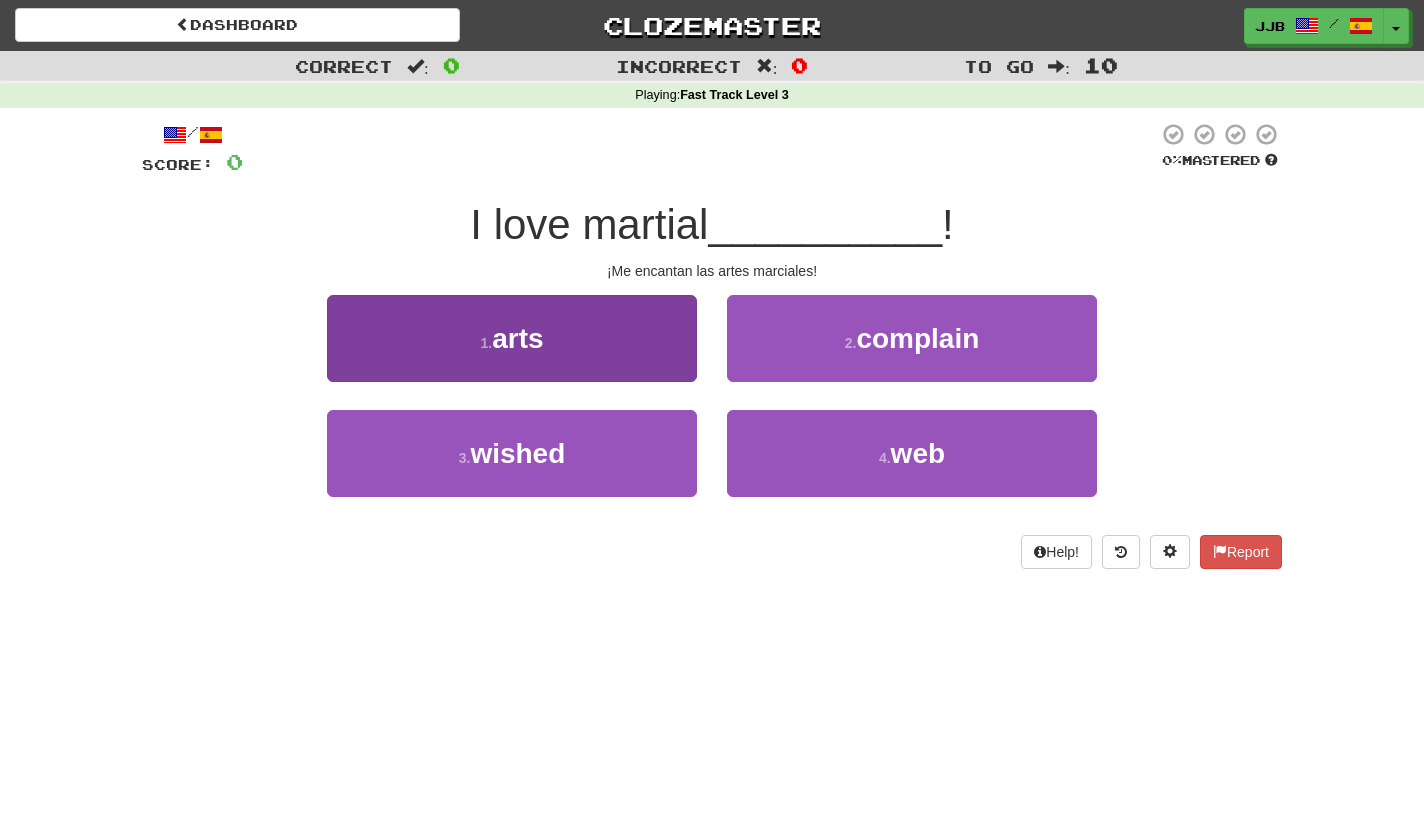 click on "1 .  arts" at bounding box center [512, 338] 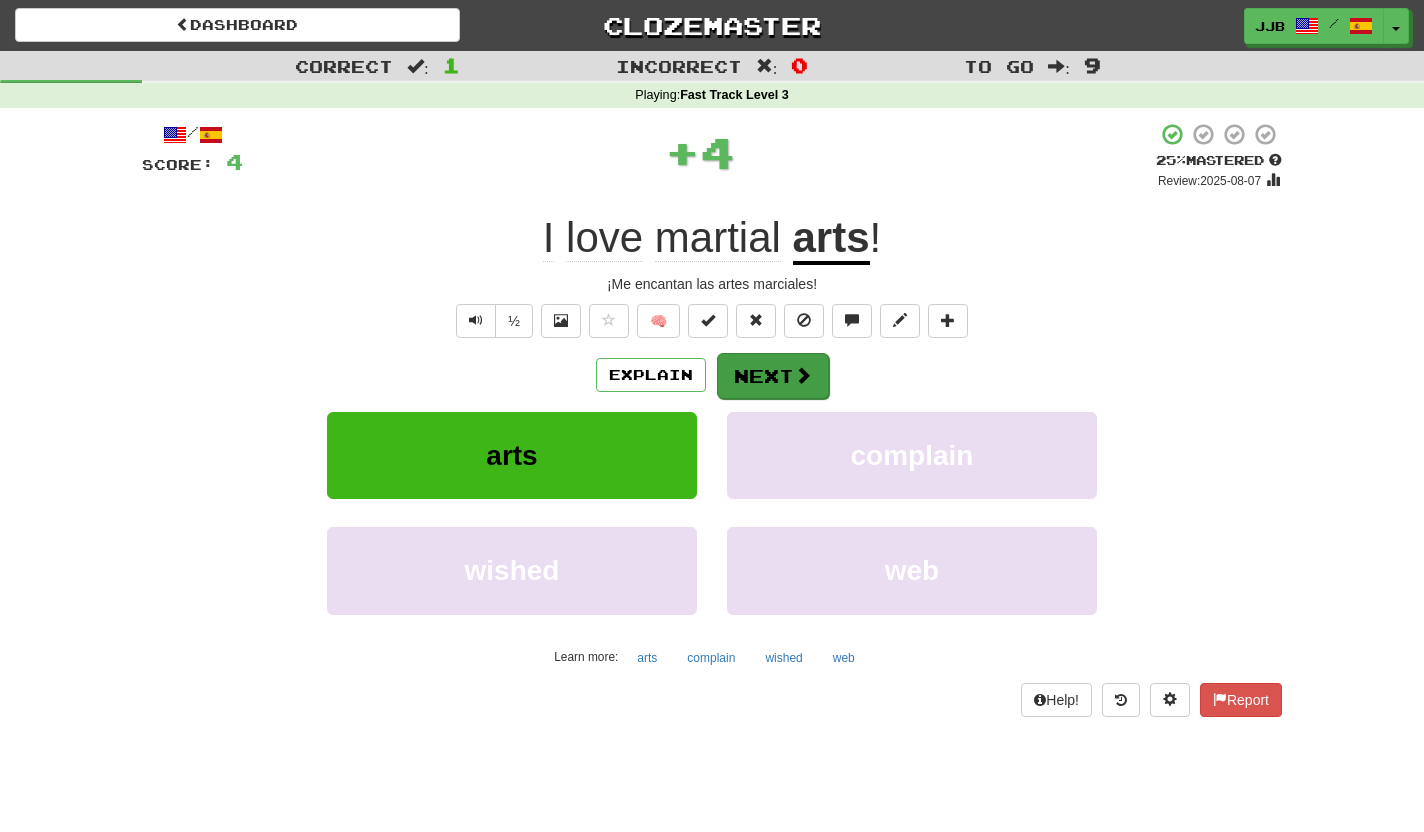 click on "Next" at bounding box center [773, 376] 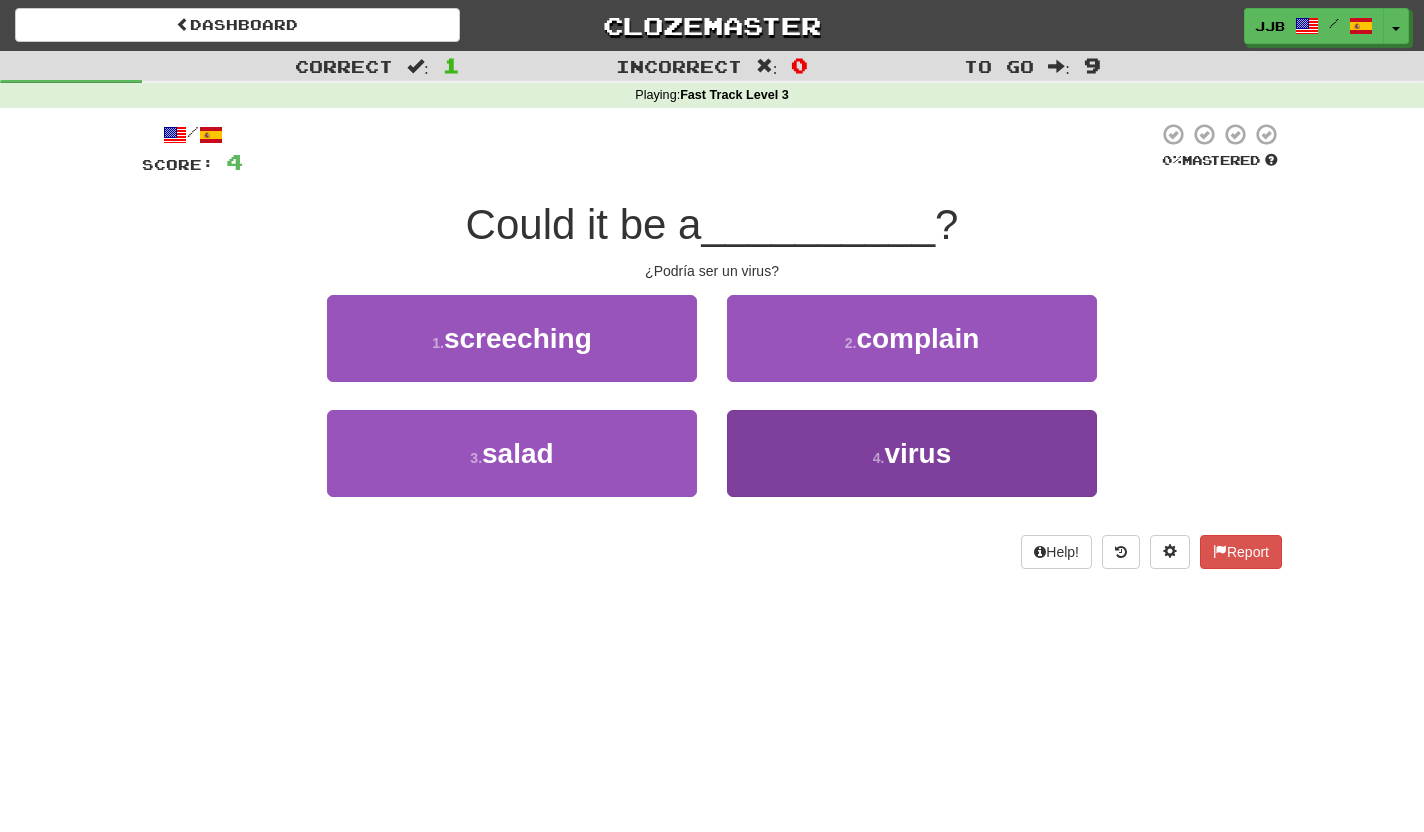 click on "4 .  virus" at bounding box center [912, 453] 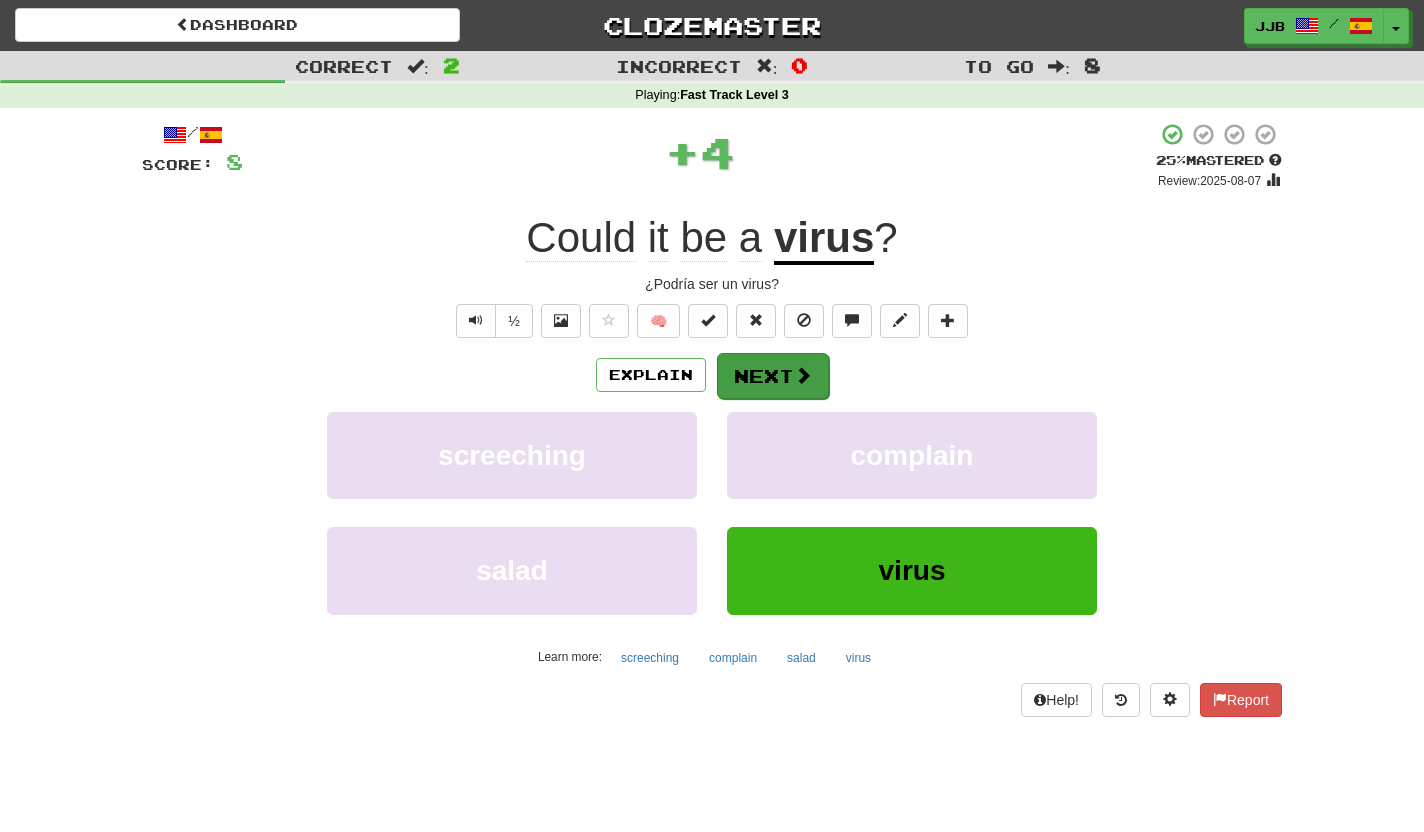 click on "Next" at bounding box center [773, 376] 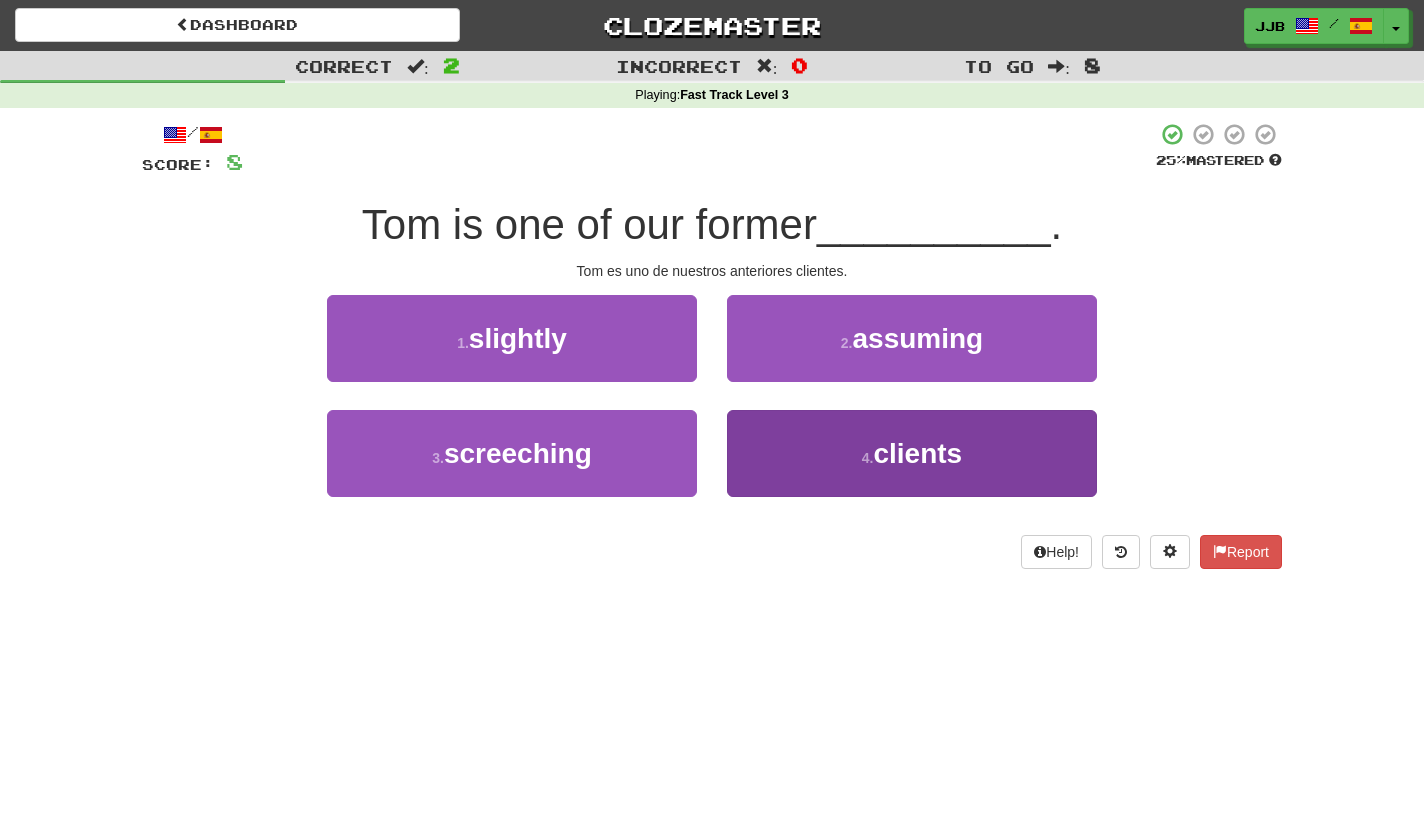 click on "4 .  clients" at bounding box center [912, 453] 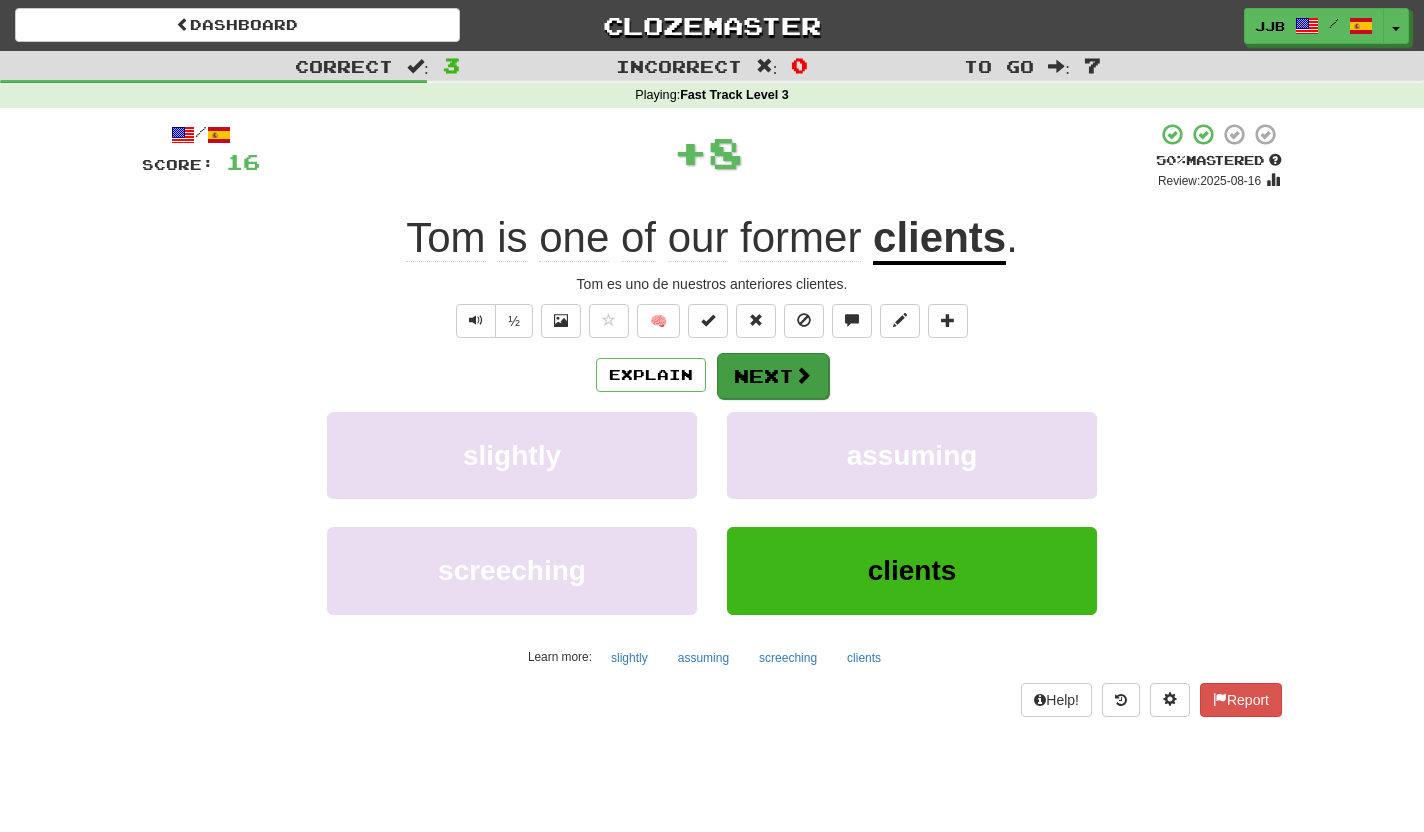 click on "Next" at bounding box center (773, 376) 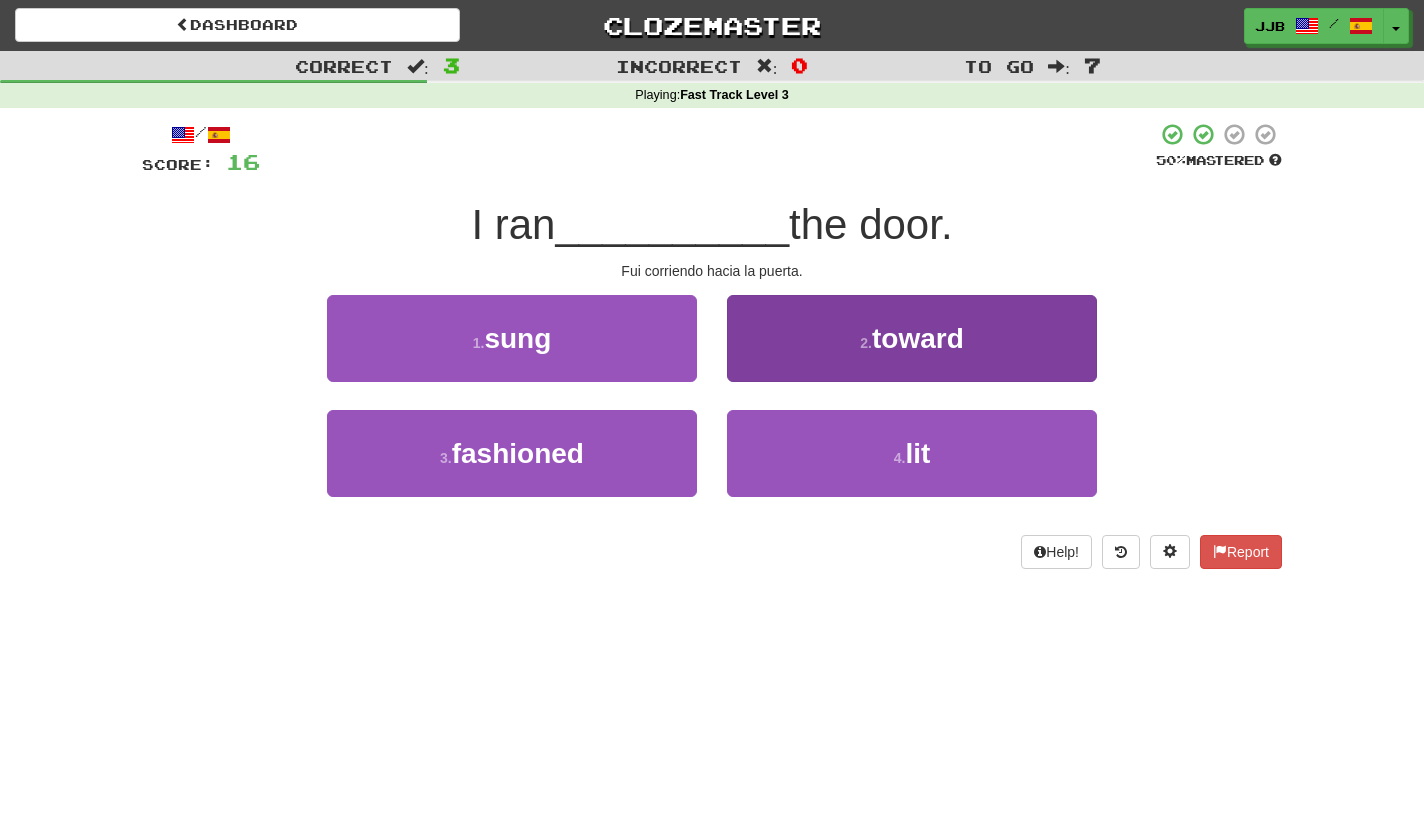 click on "2 .  toward" at bounding box center [912, 338] 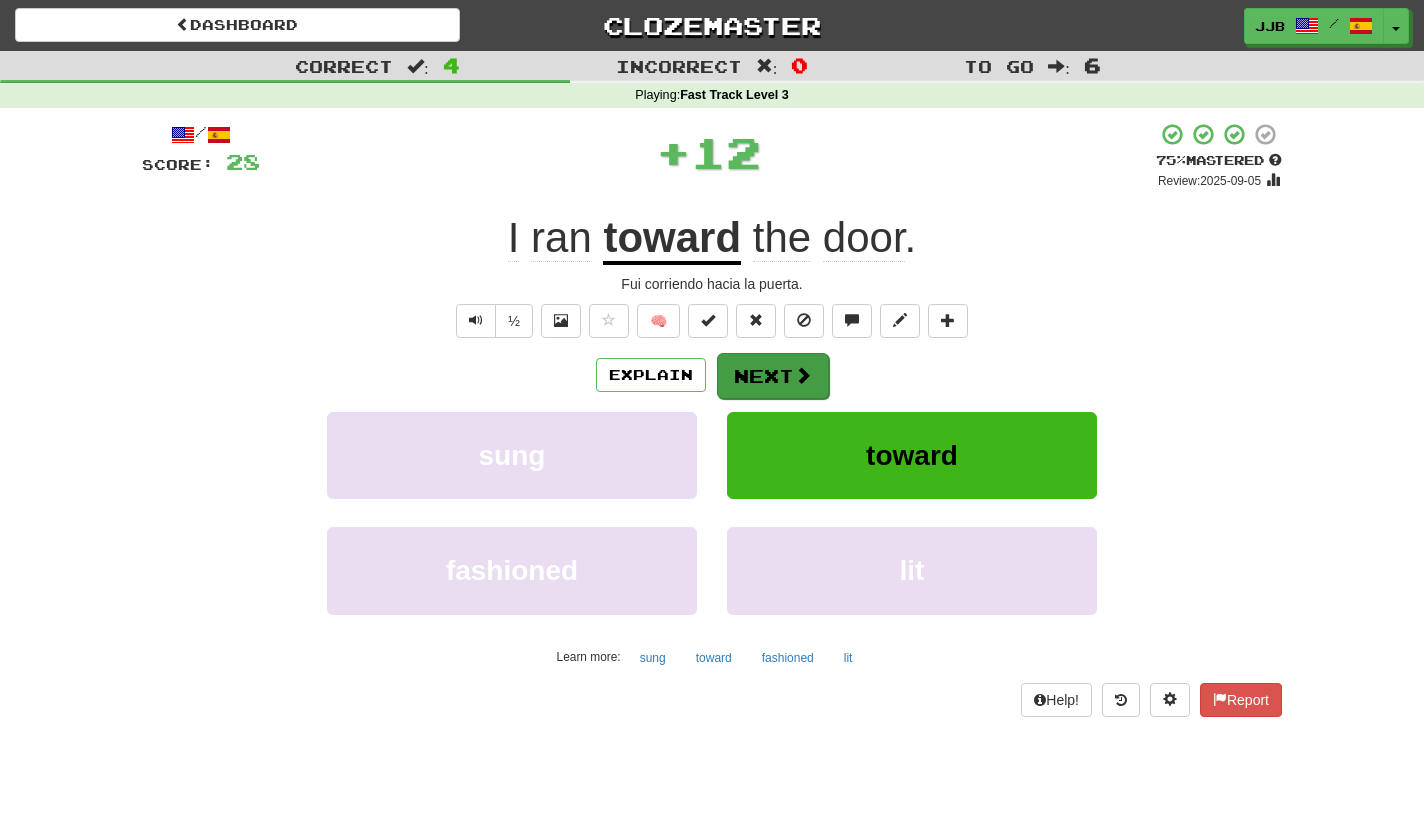 click at bounding box center (803, 375) 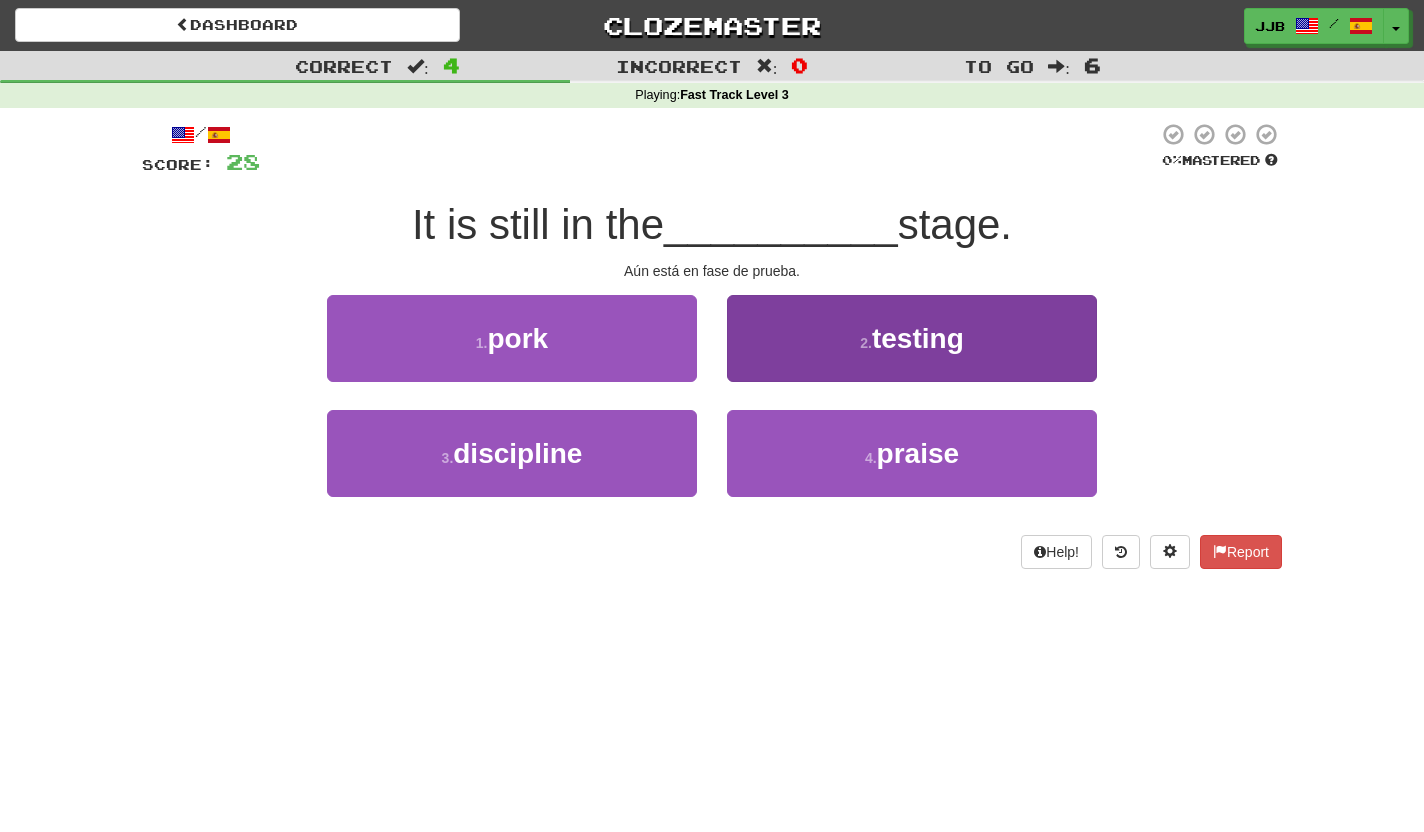 click on "2 .  testing" at bounding box center (912, 338) 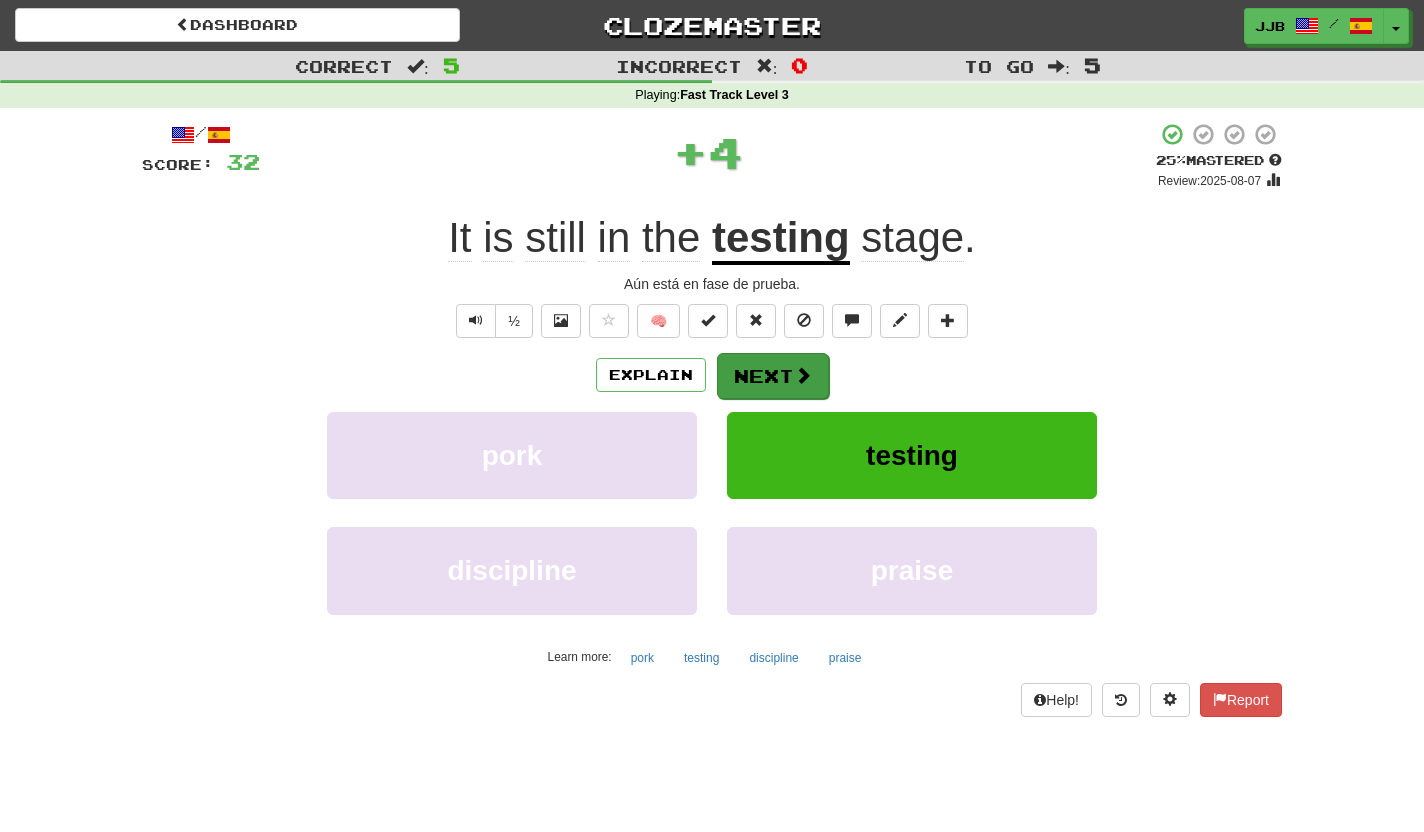 click at bounding box center (803, 375) 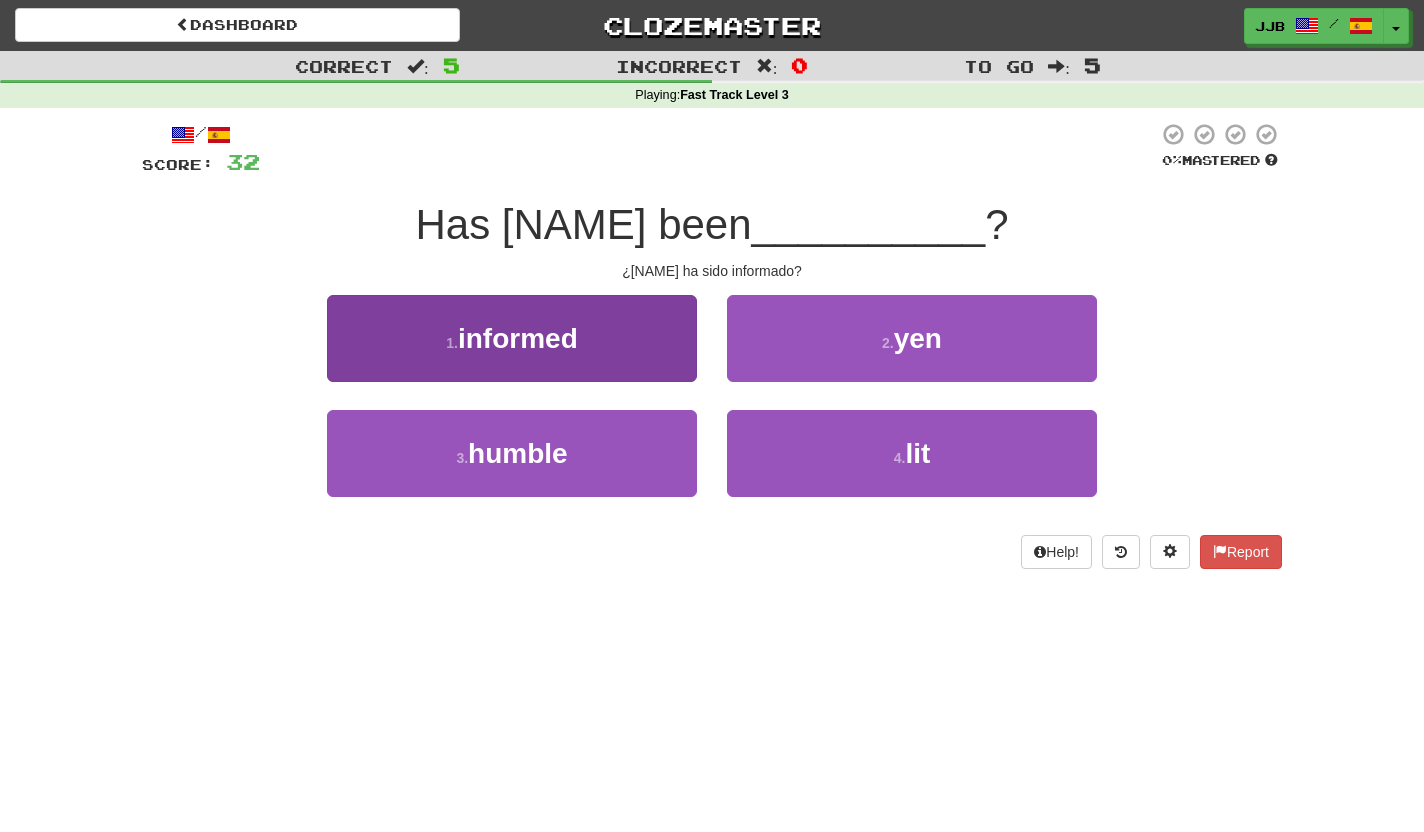click on "1 .  informed" at bounding box center [512, 338] 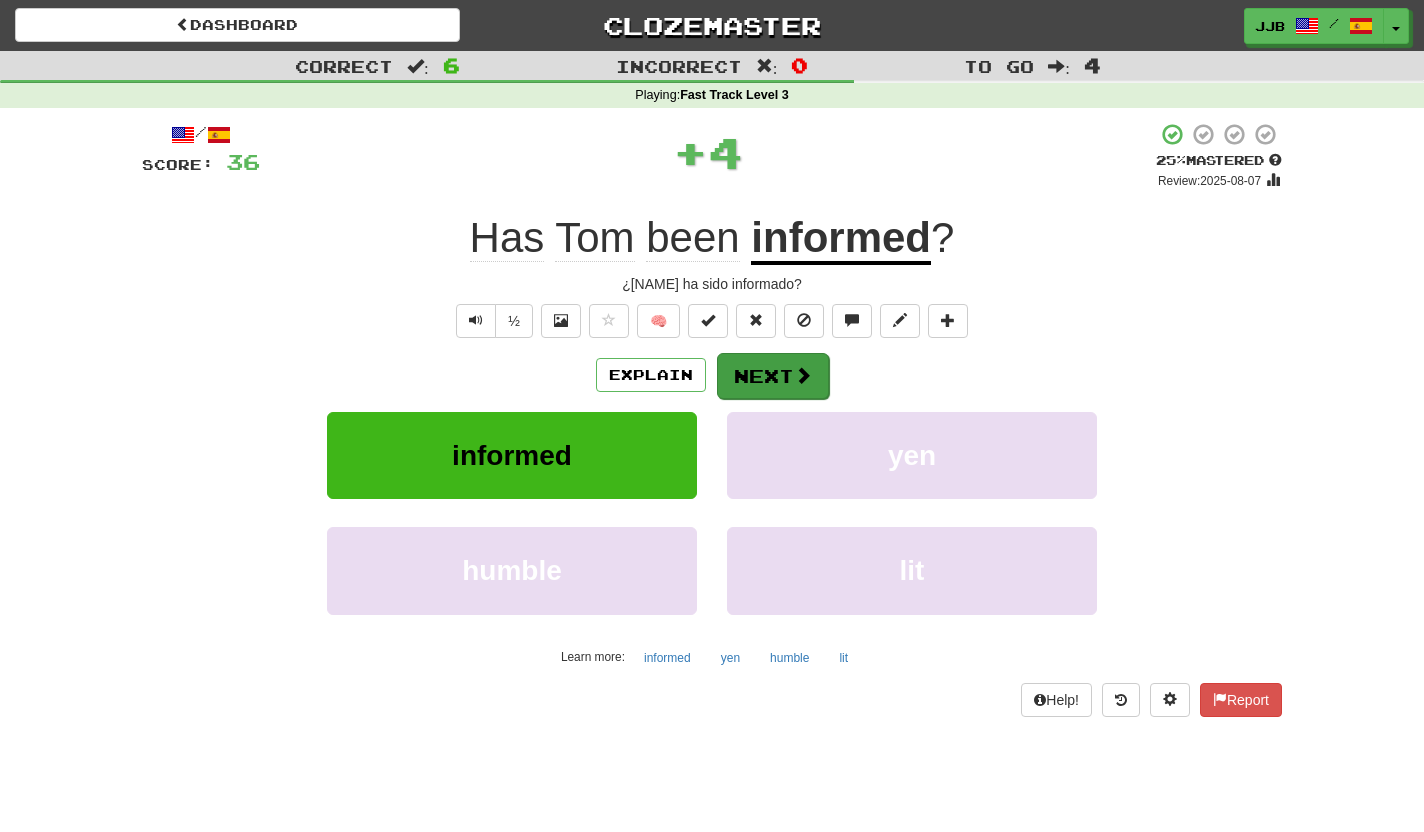click on "Next" at bounding box center [773, 376] 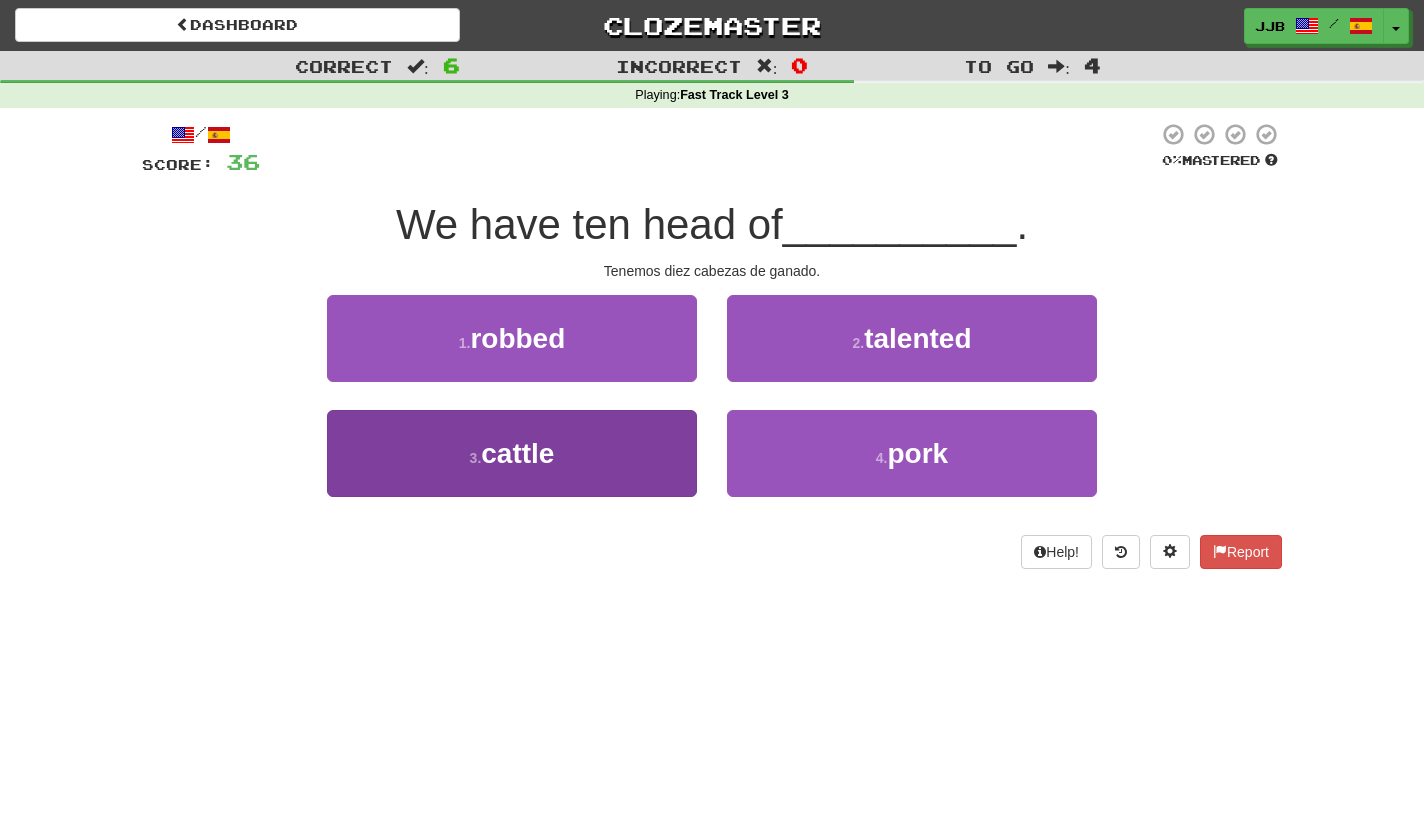click on "3 .  cattle" at bounding box center (512, 453) 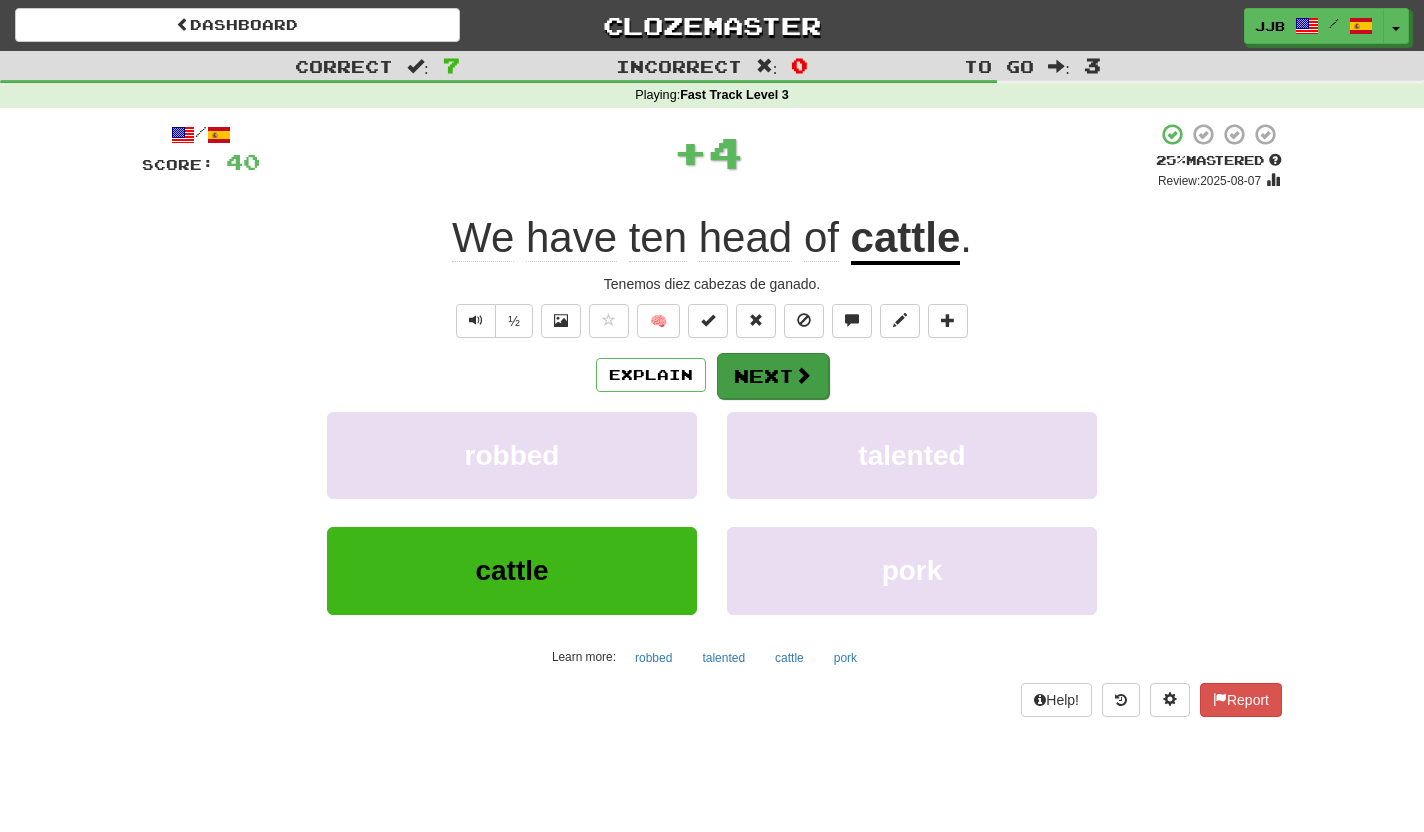 click on "Next" at bounding box center (773, 376) 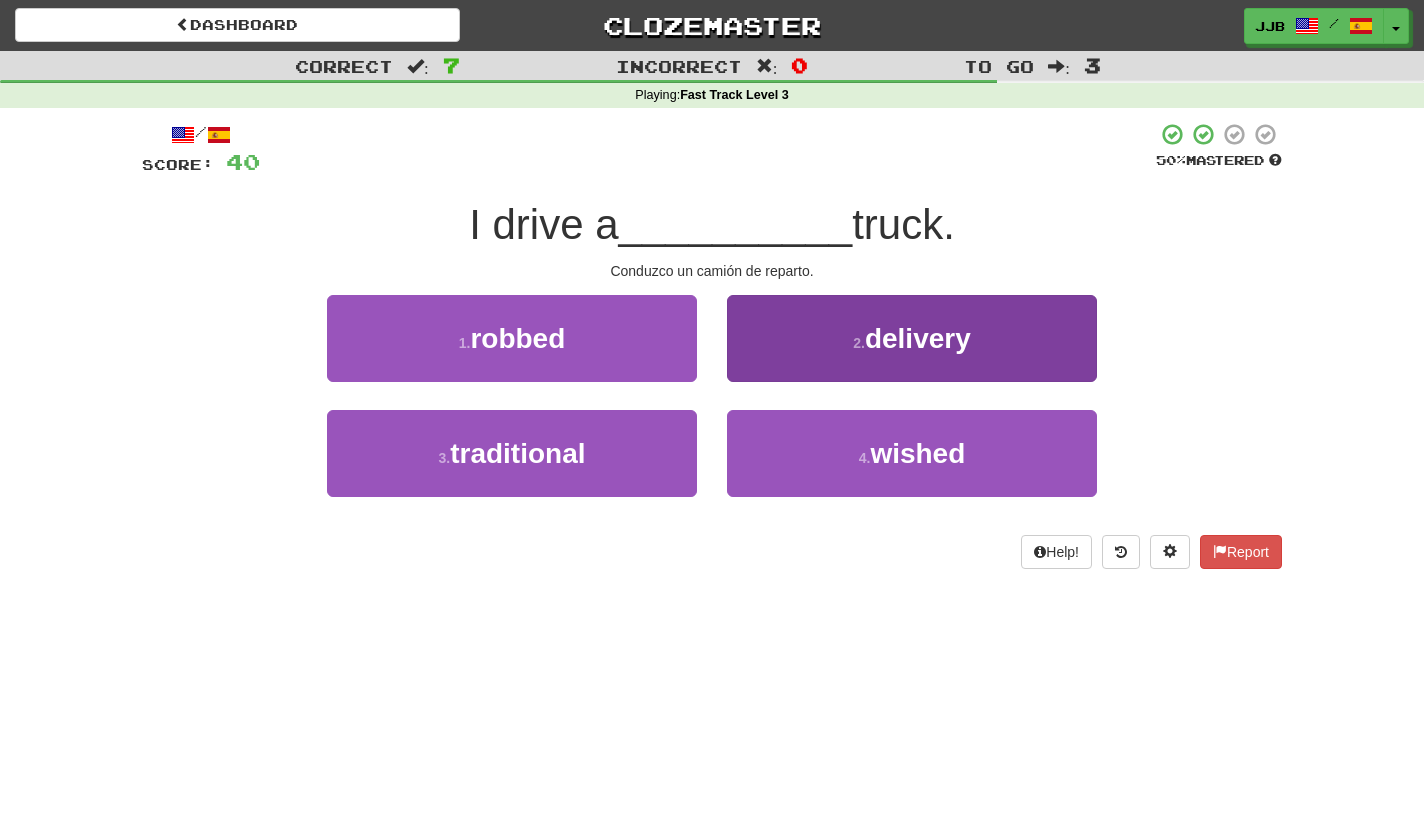 click on "2 .  delivery" at bounding box center (912, 338) 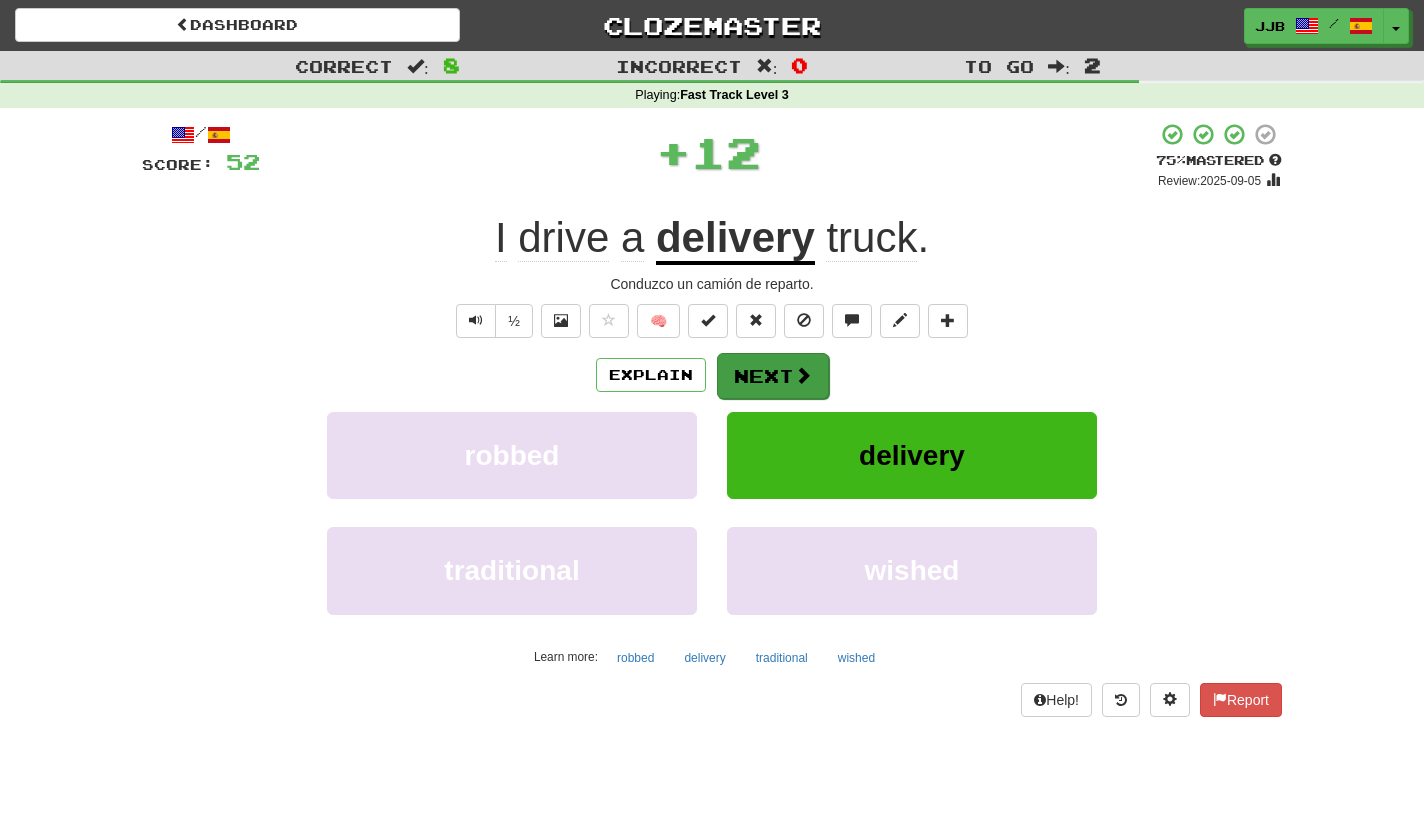 click on "Next" at bounding box center [773, 376] 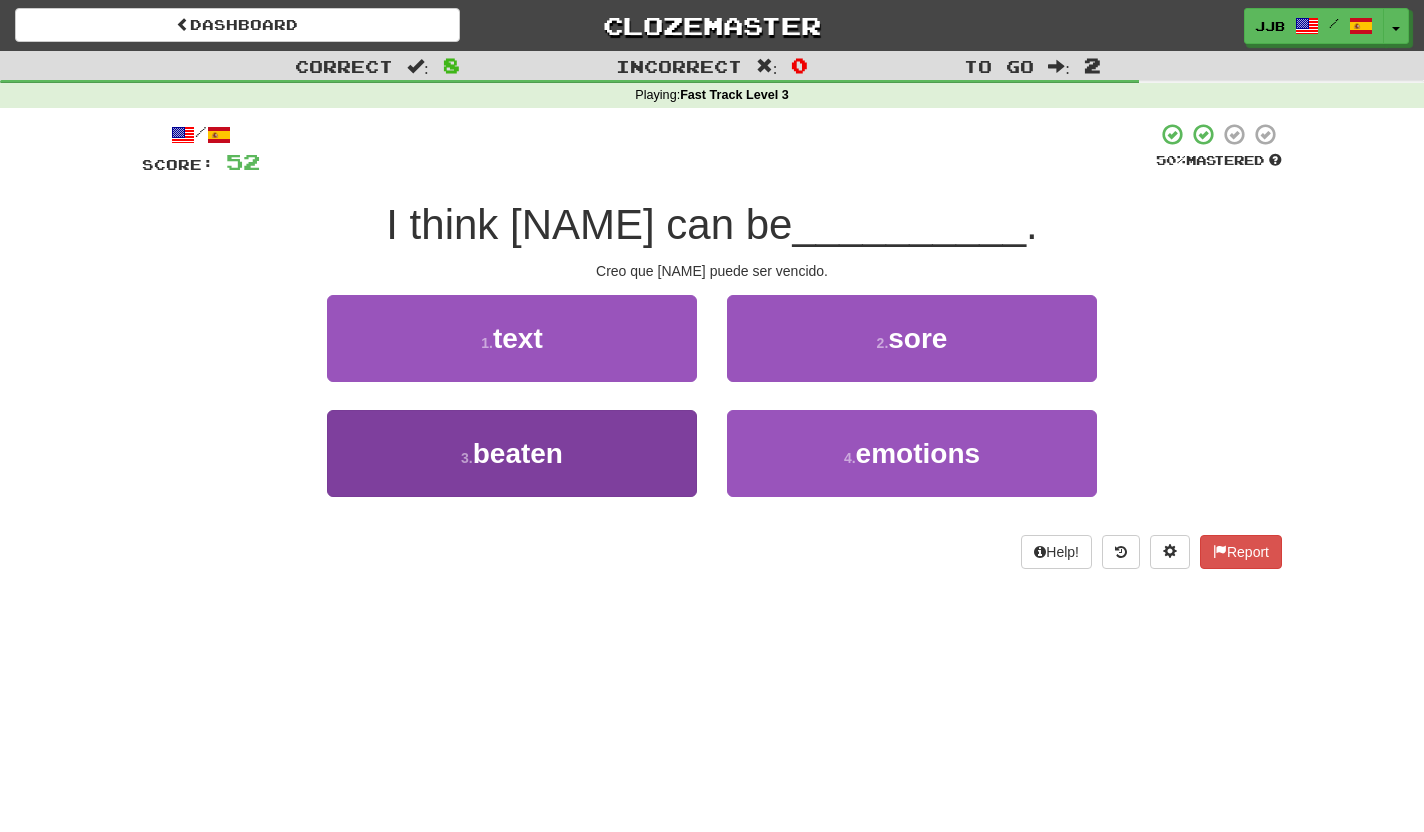 click on "3 .  beaten" at bounding box center (512, 453) 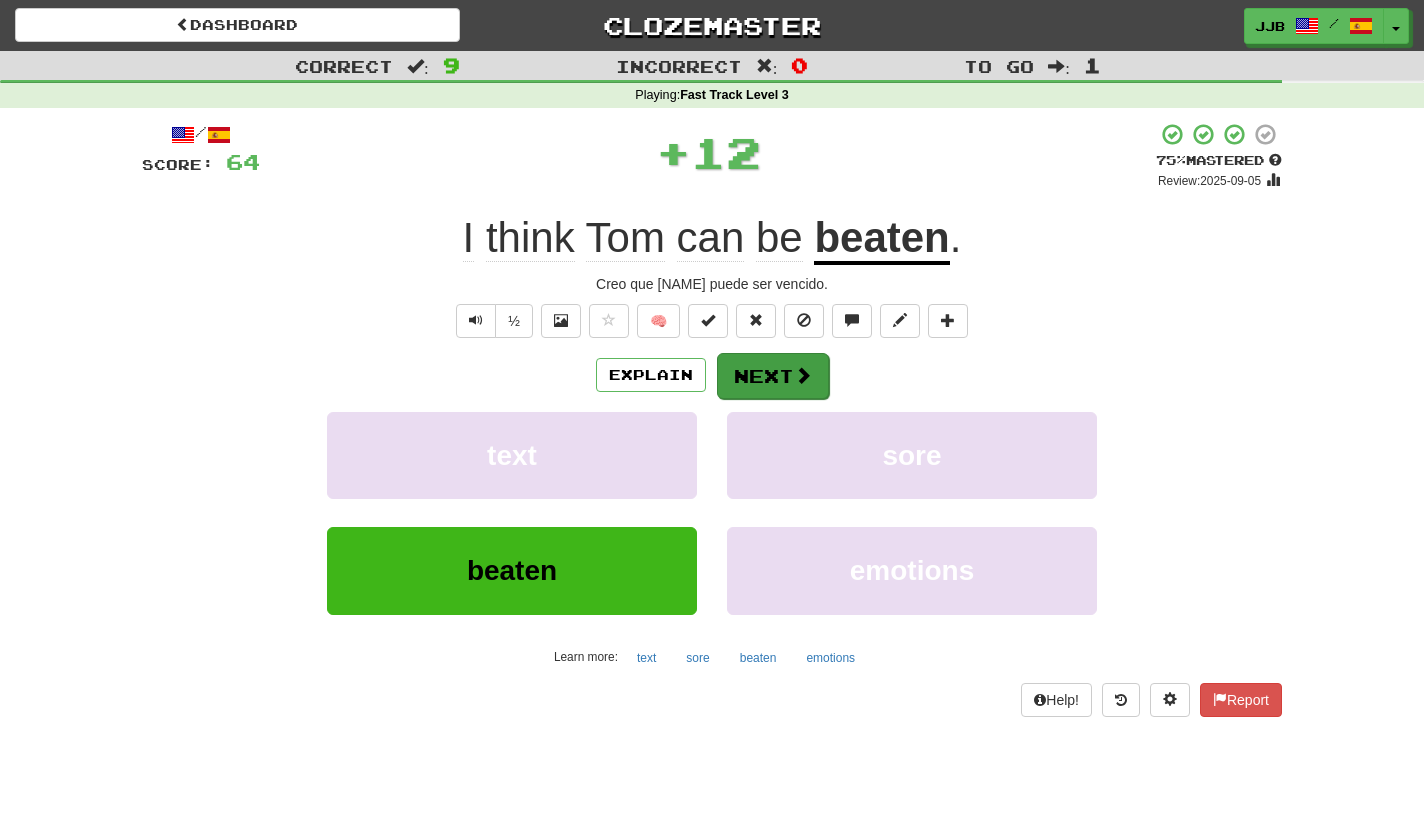 click on "Next" at bounding box center [773, 376] 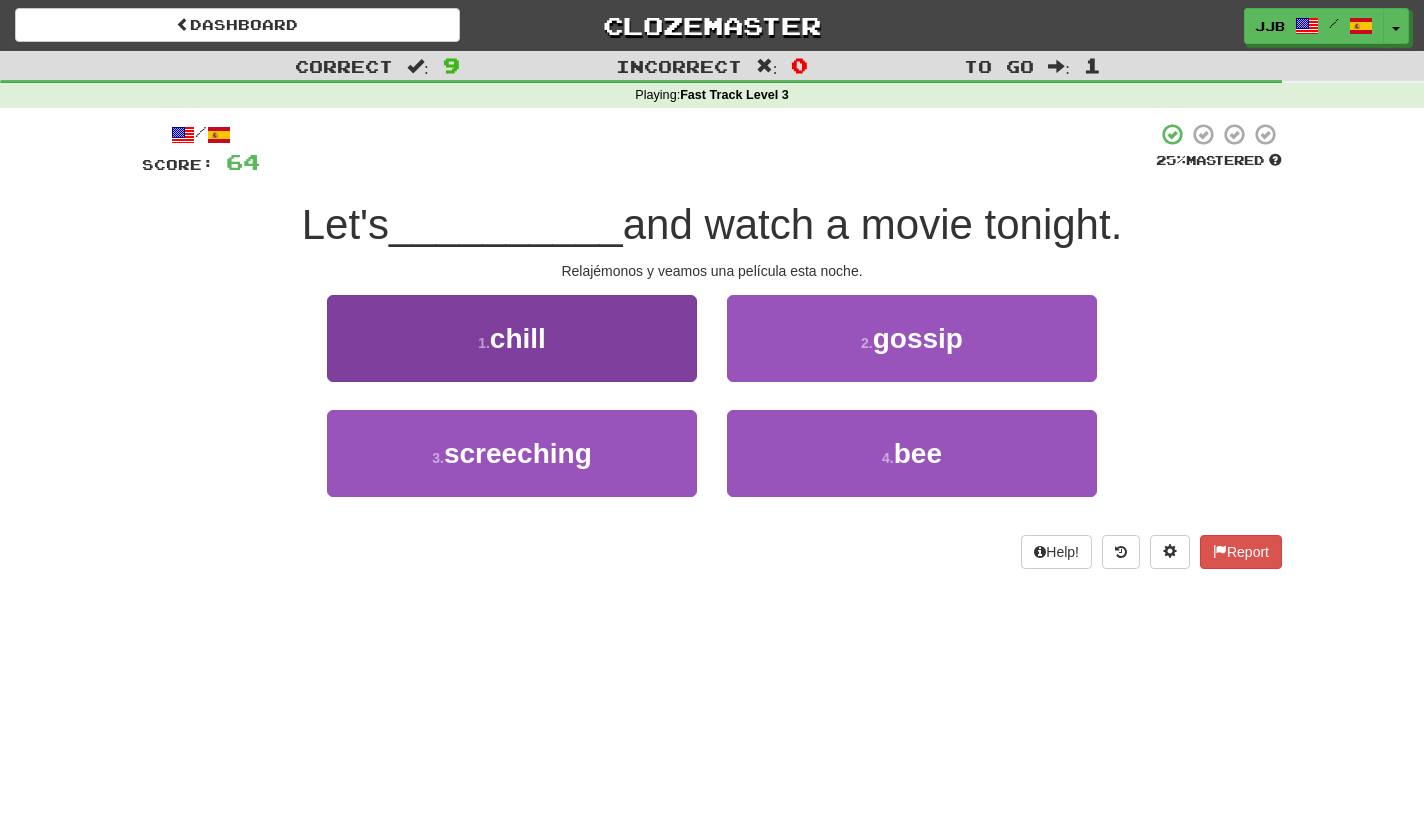 click on "1 .  chill" at bounding box center (512, 338) 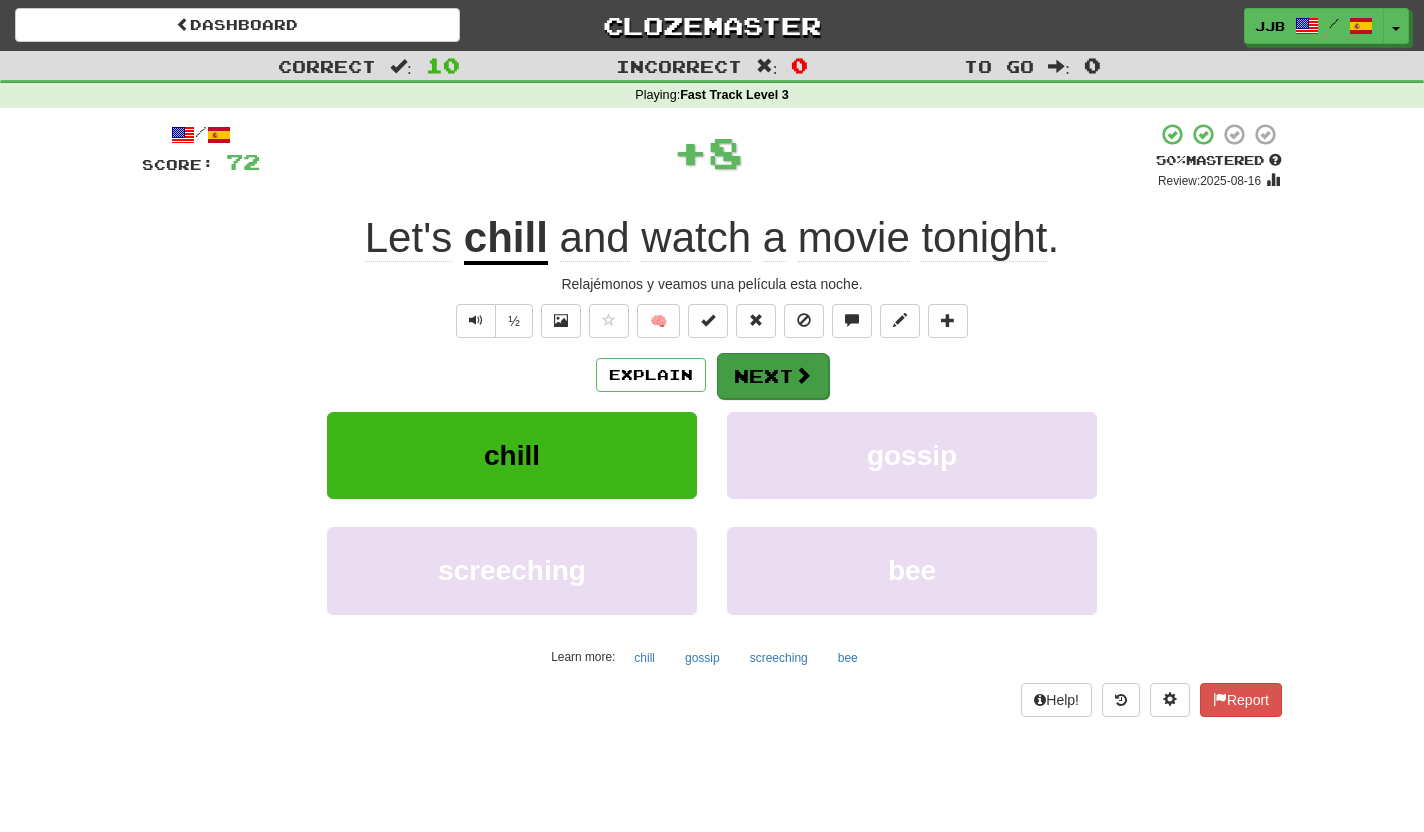 click on "Next" at bounding box center (773, 376) 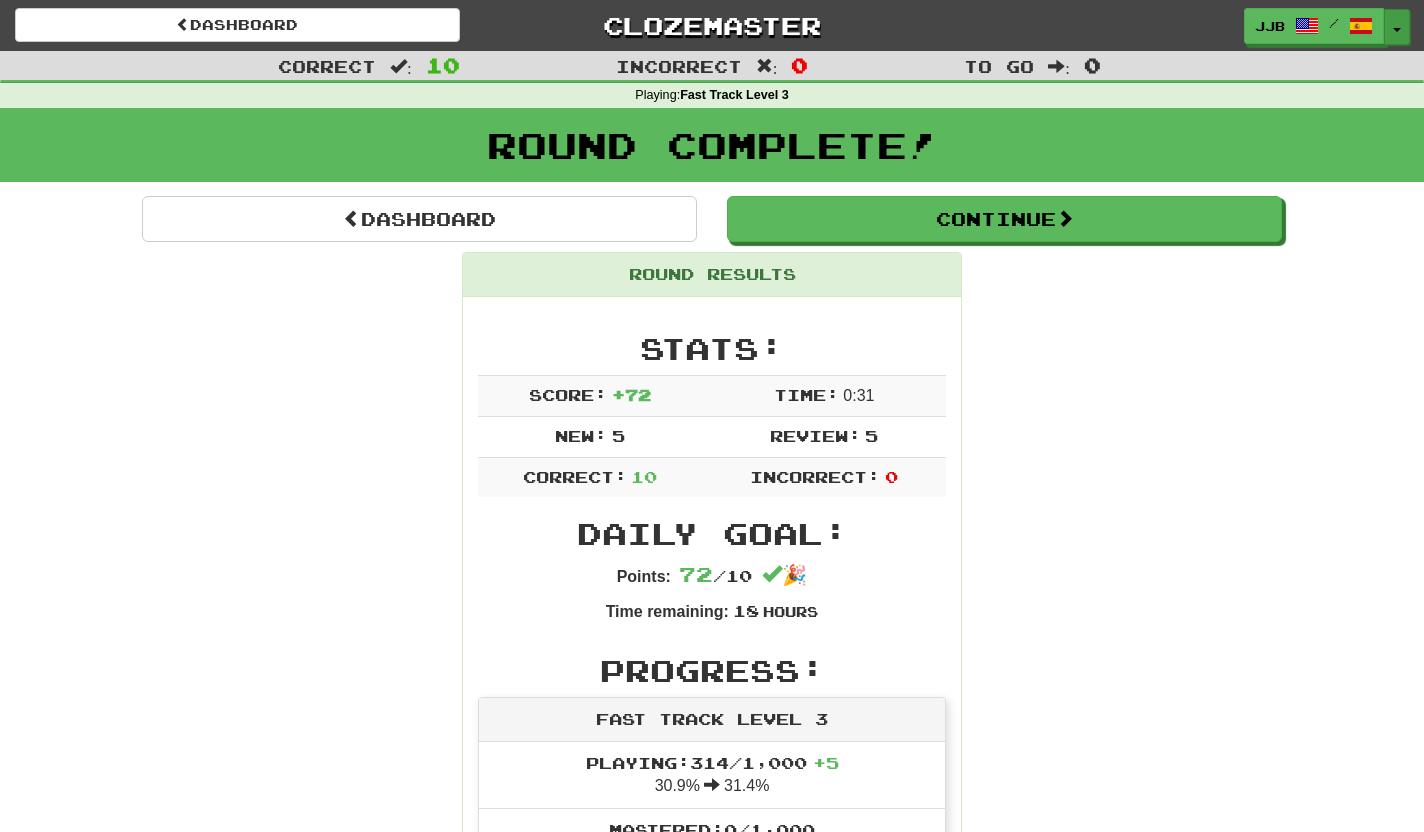 click at bounding box center (1397, 30) 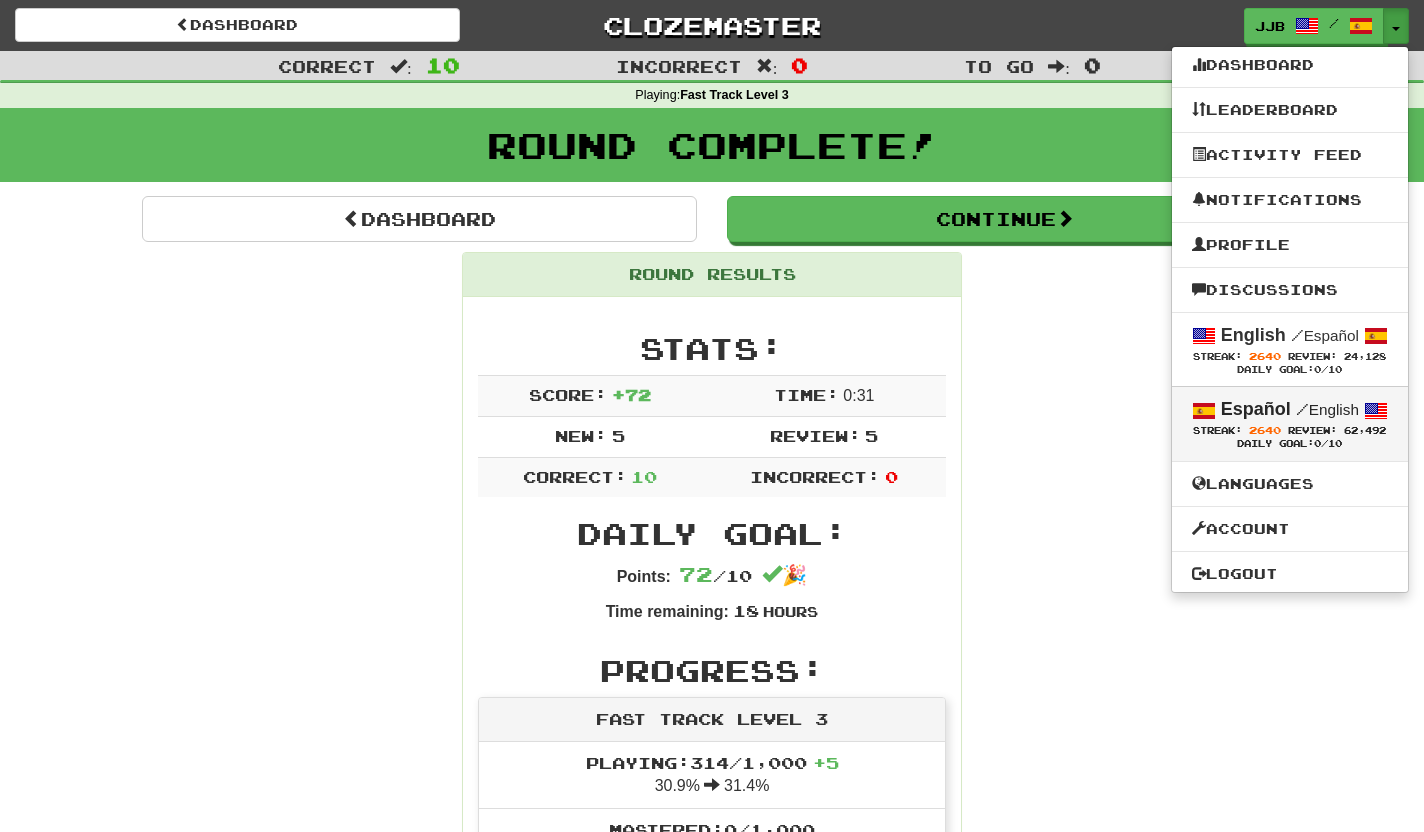 click on "Español" at bounding box center (1256, 409) 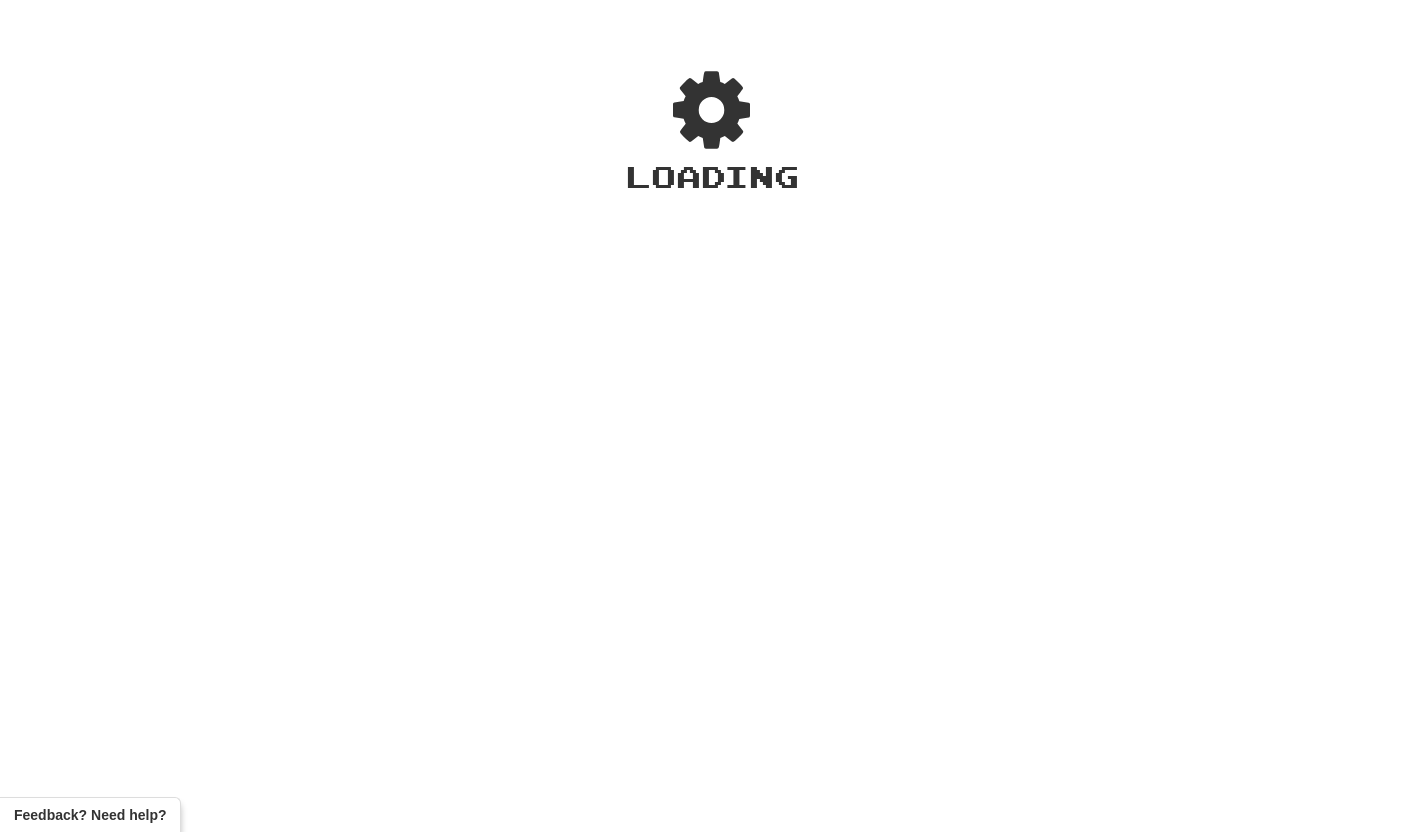 scroll, scrollTop: 0, scrollLeft: 0, axis: both 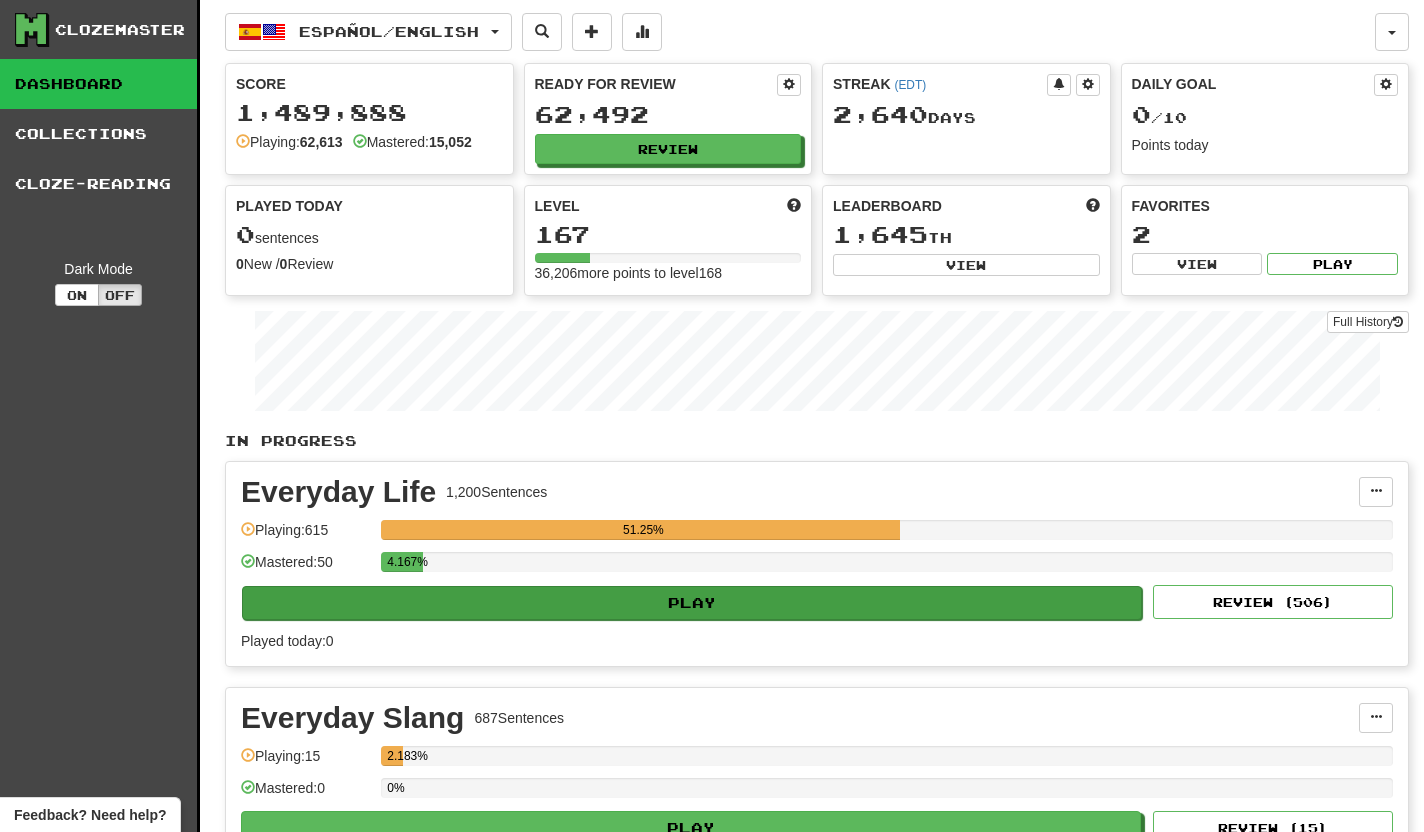 click on "Play" at bounding box center [692, 603] 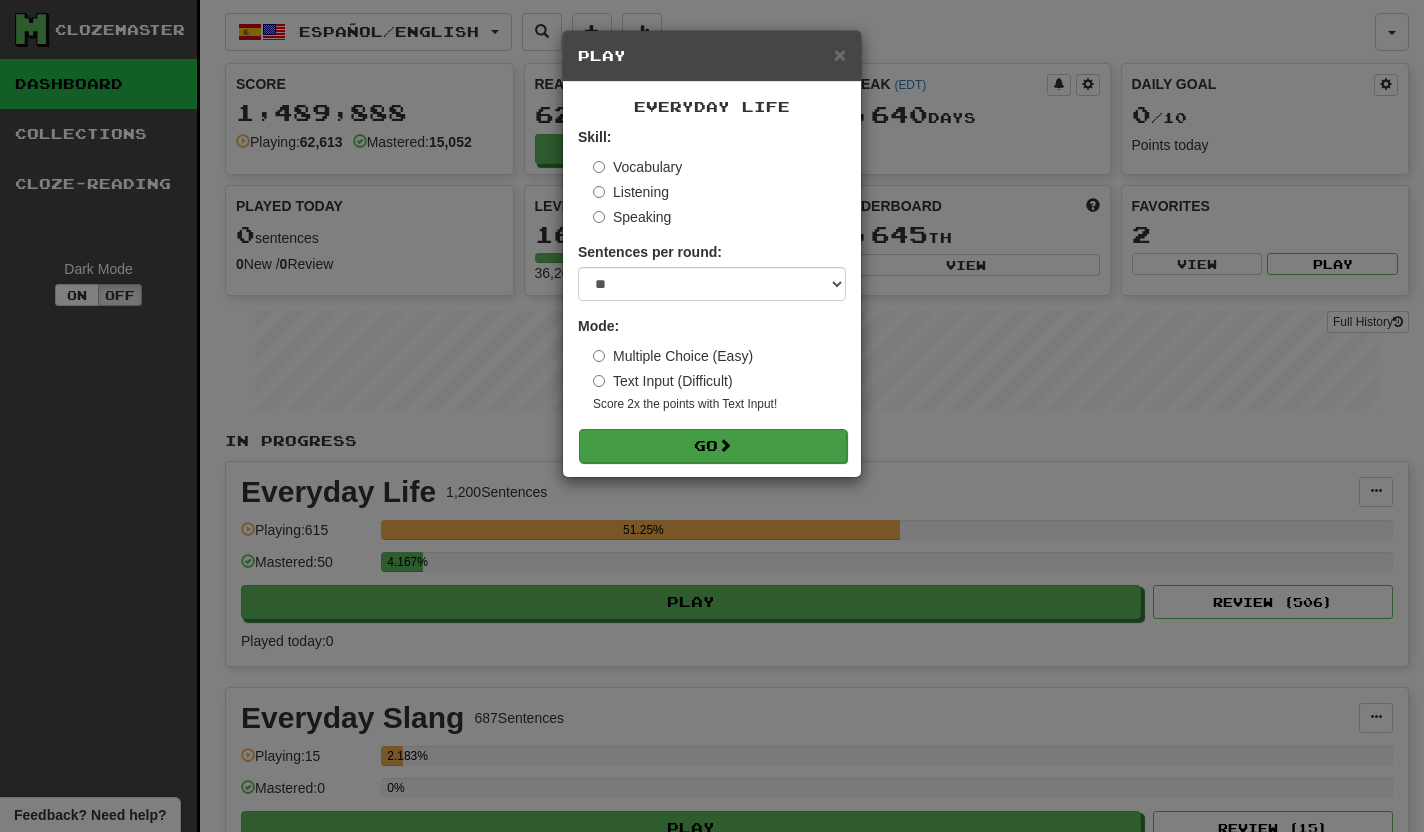 click at bounding box center [725, 445] 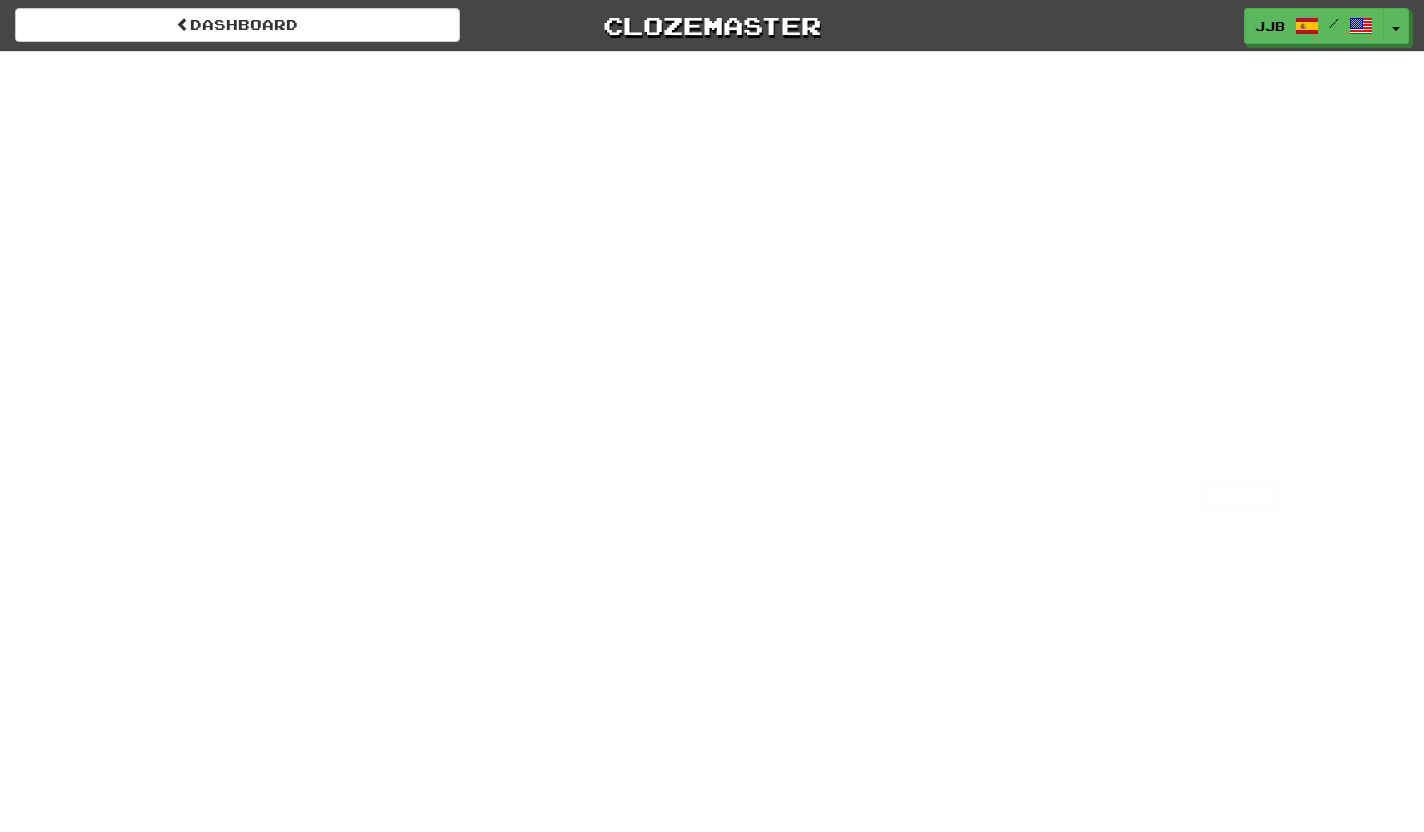 scroll, scrollTop: 0, scrollLeft: 0, axis: both 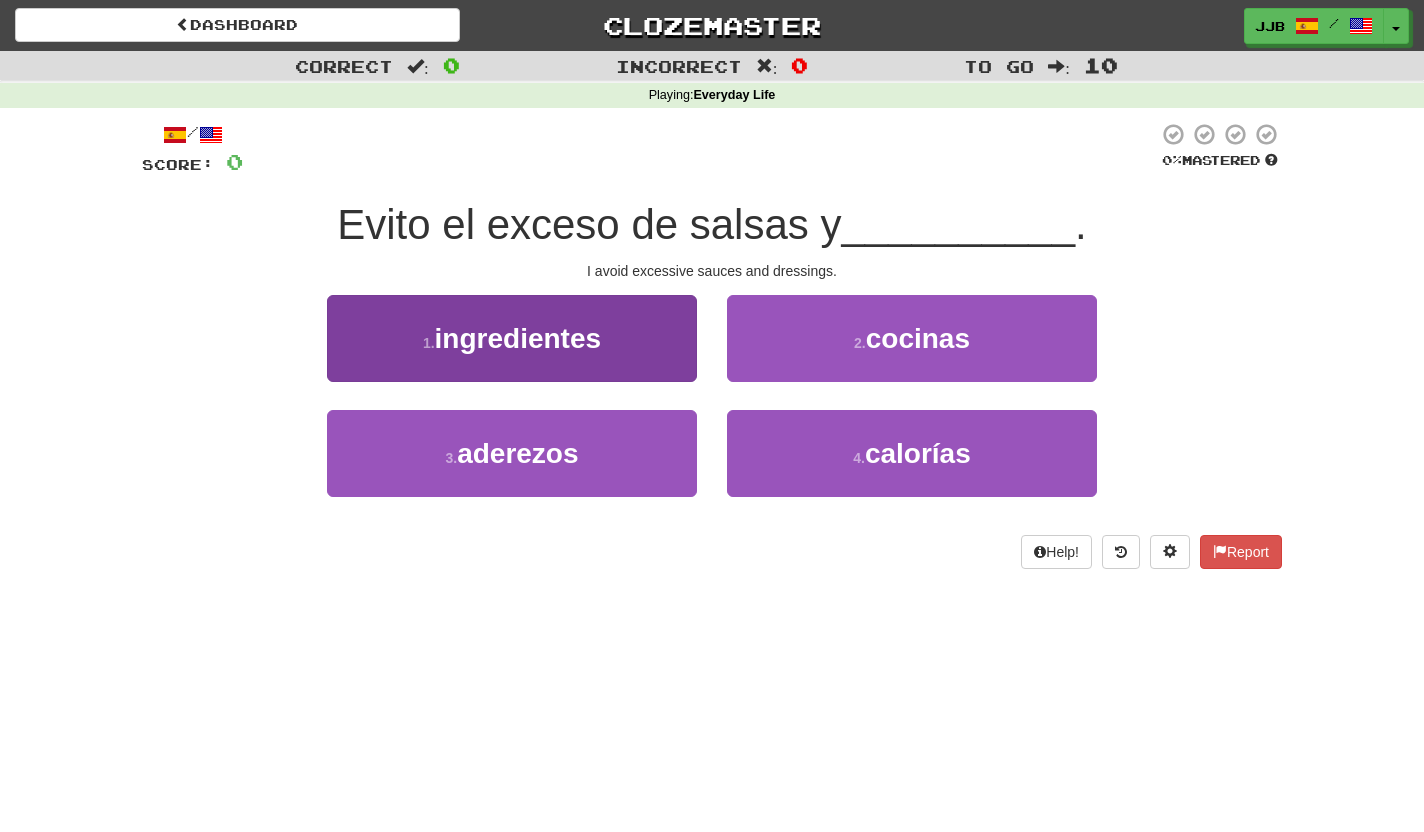 click on "1 .  ingredientes" at bounding box center (512, 338) 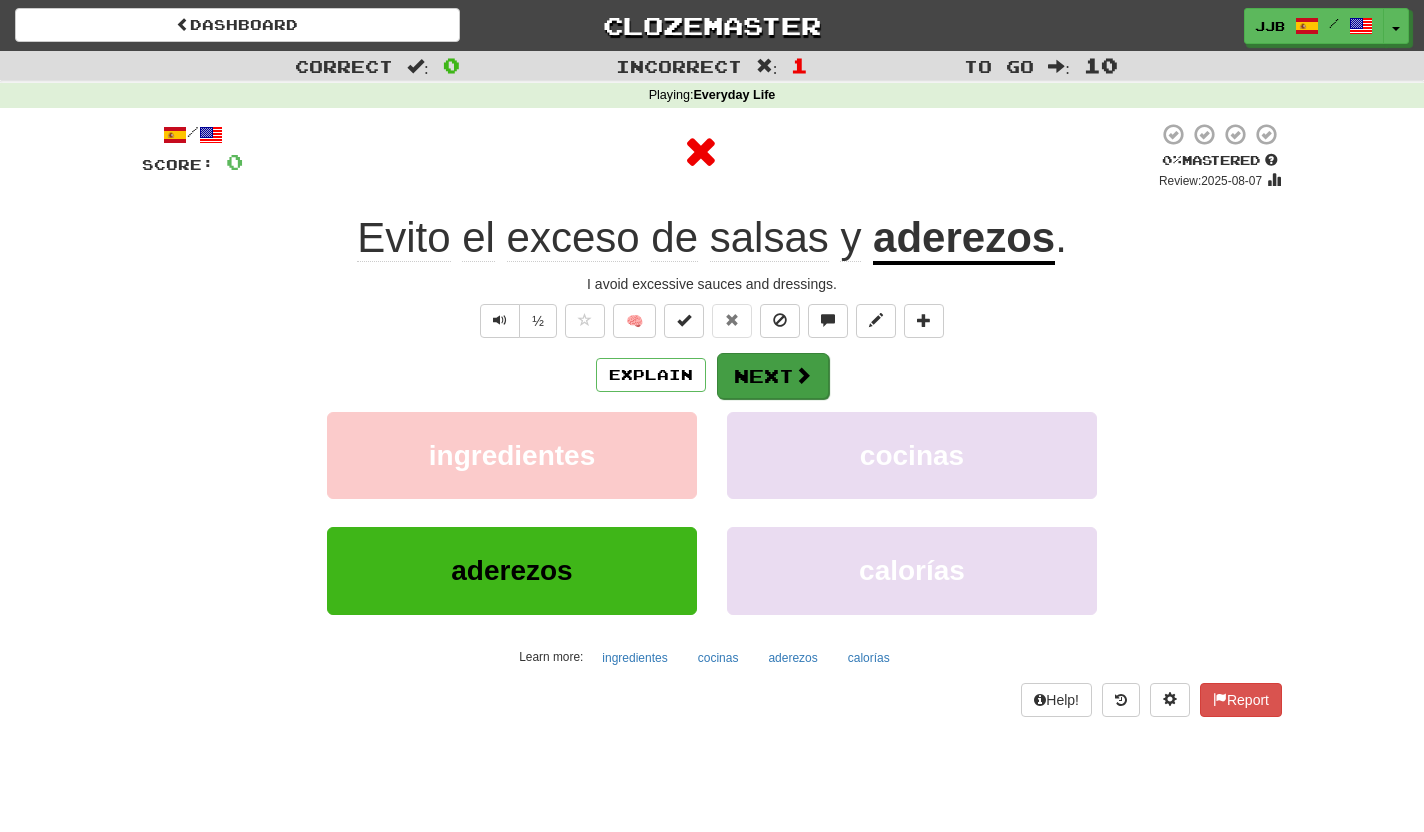click on "Next" at bounding box center [773, 376] 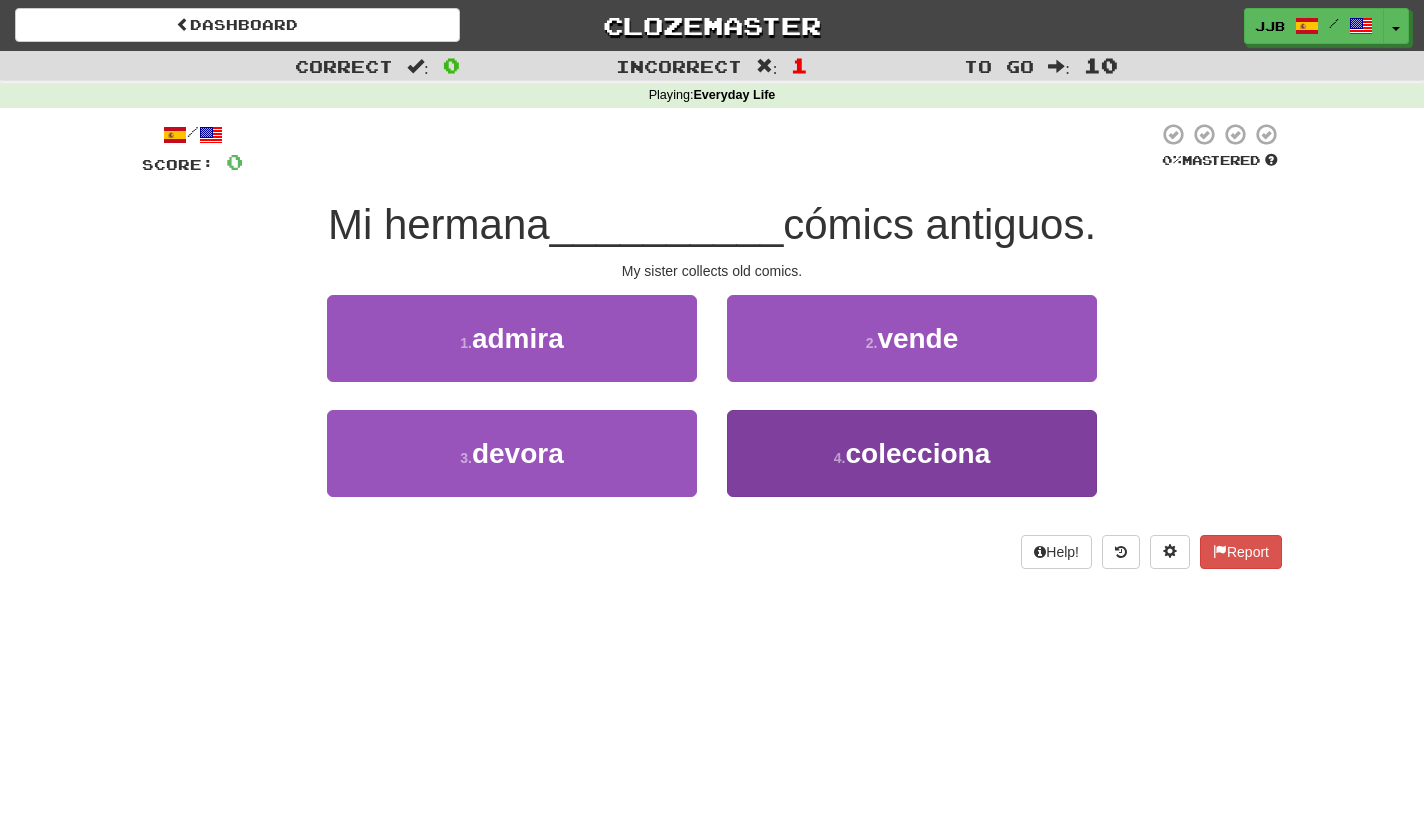 click on "colecciona" at bounding box center [917, 453] 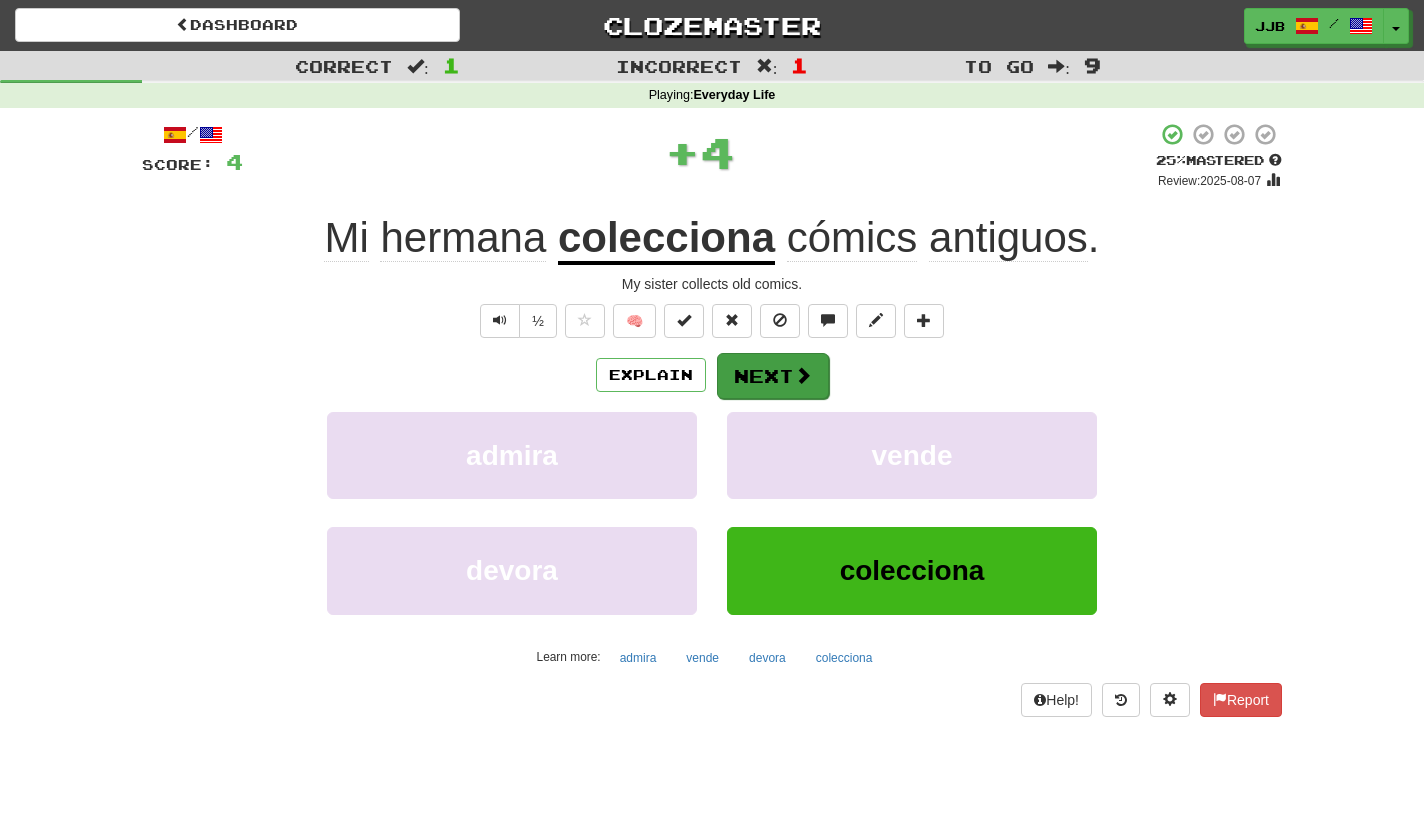 click on "Next" at bounding box center [773, 376] 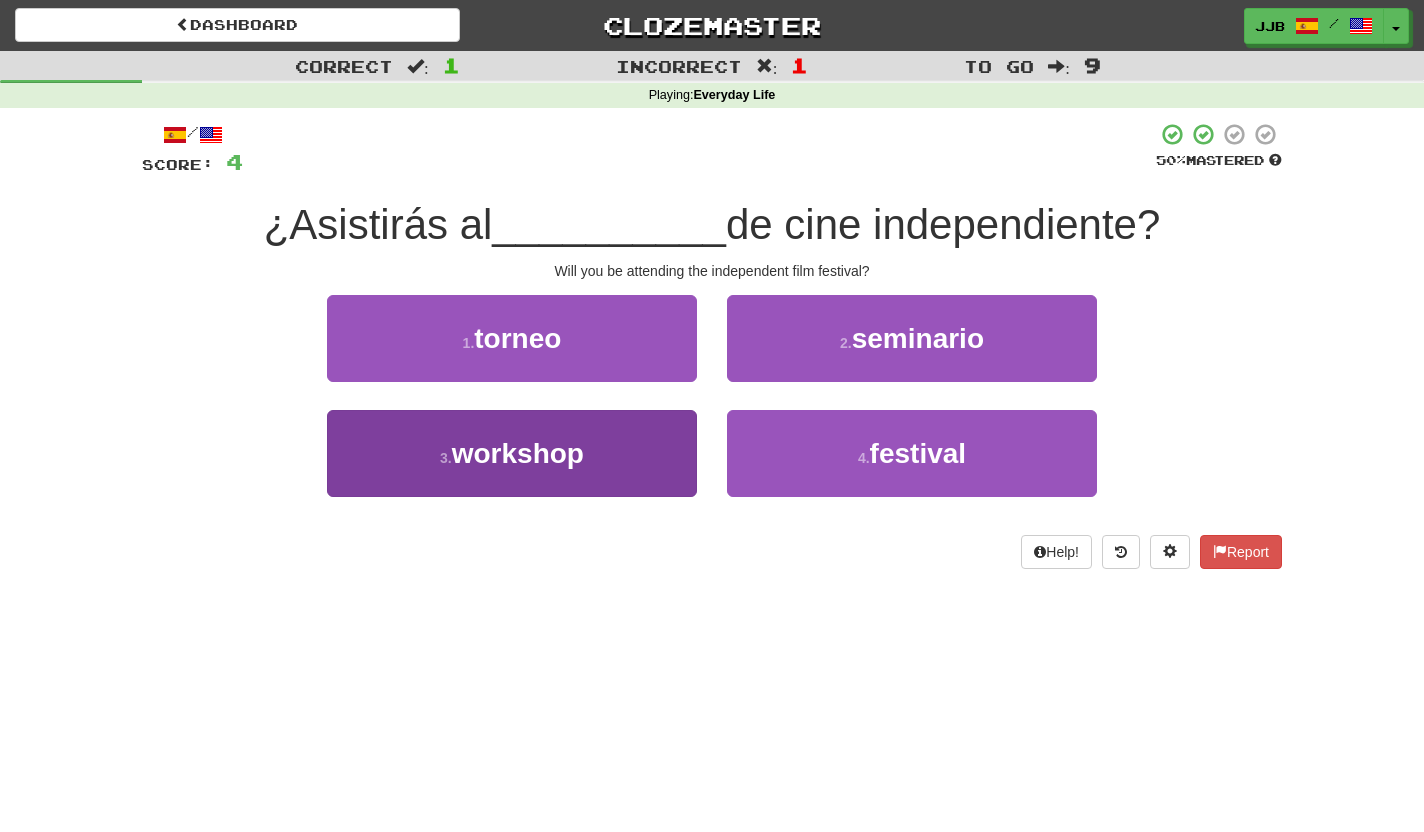 click on "3 .  workshop" at bounding box center (512, 453) 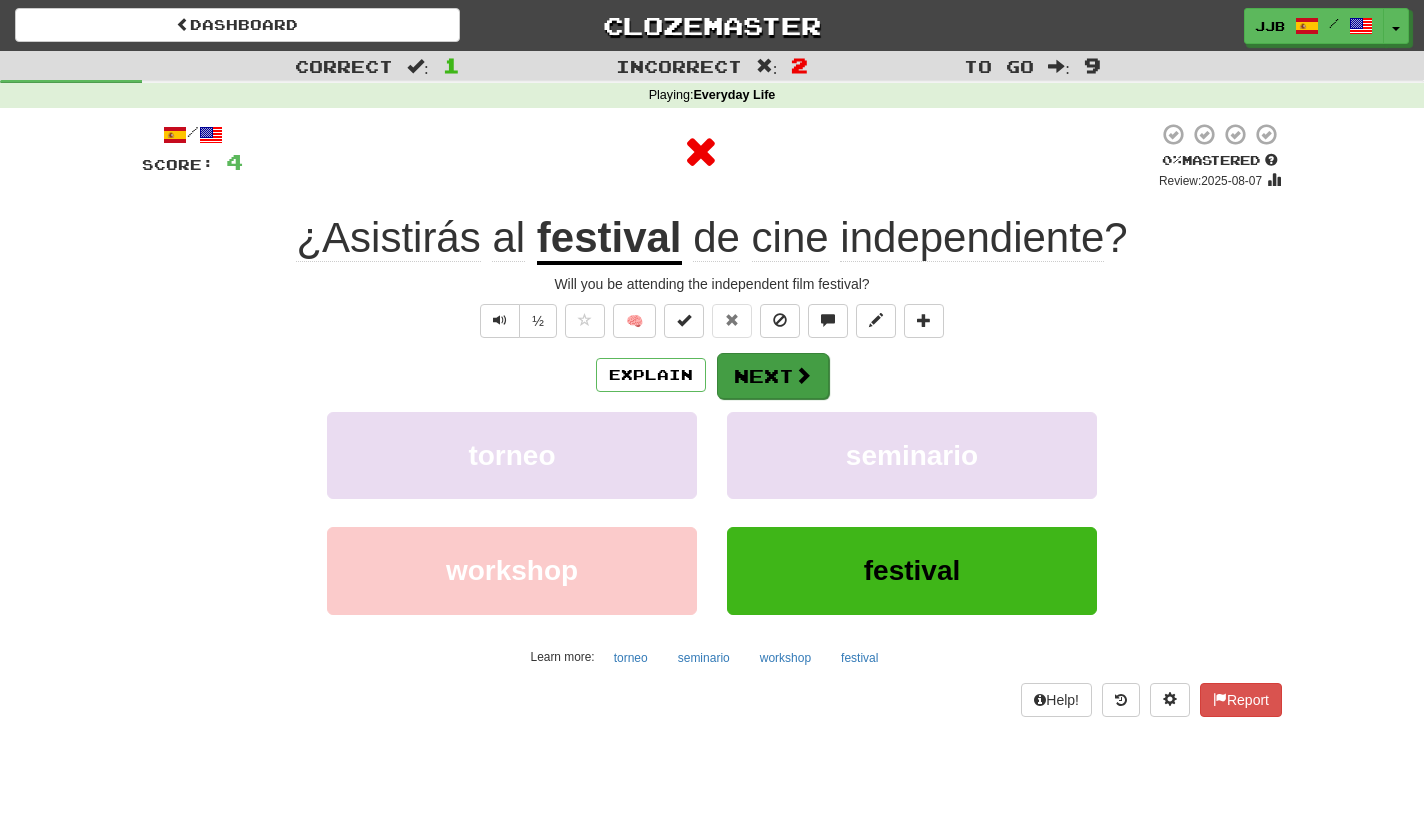 click on "Next" at bounding box center [773, 376] 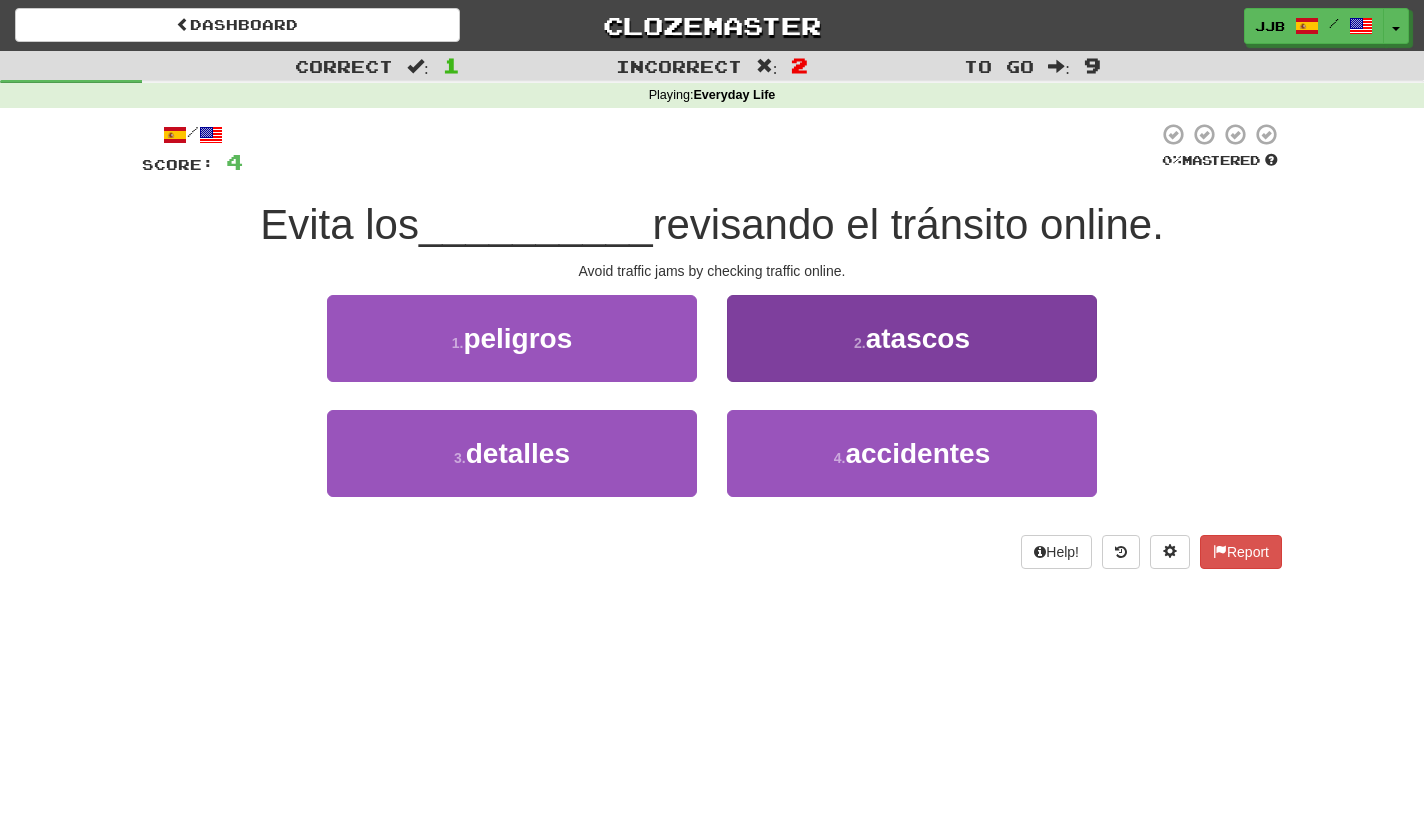 click on "2 .  atascos" at bounding box center (912, 338) 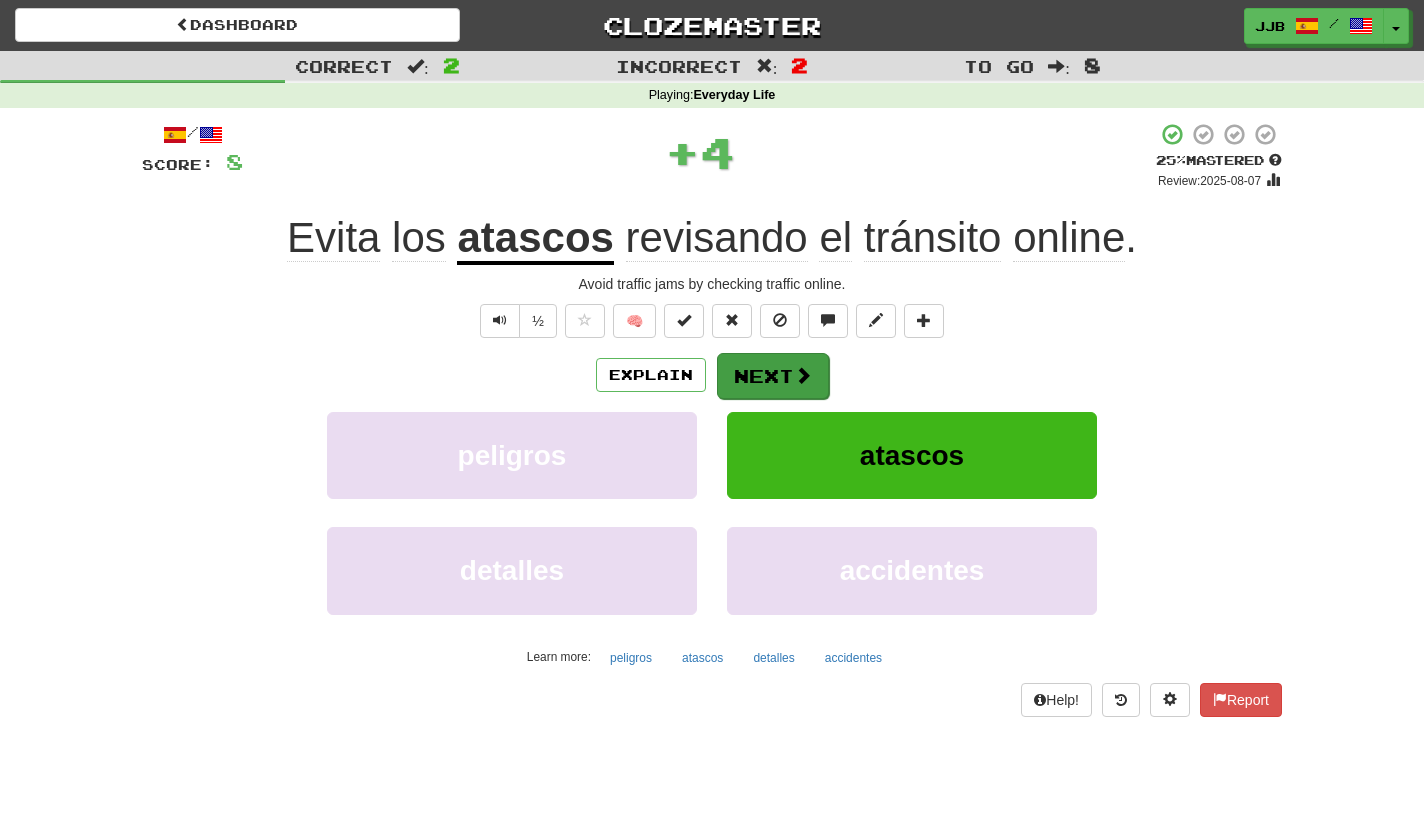 click on "Next" at bounding box center (773, 376) 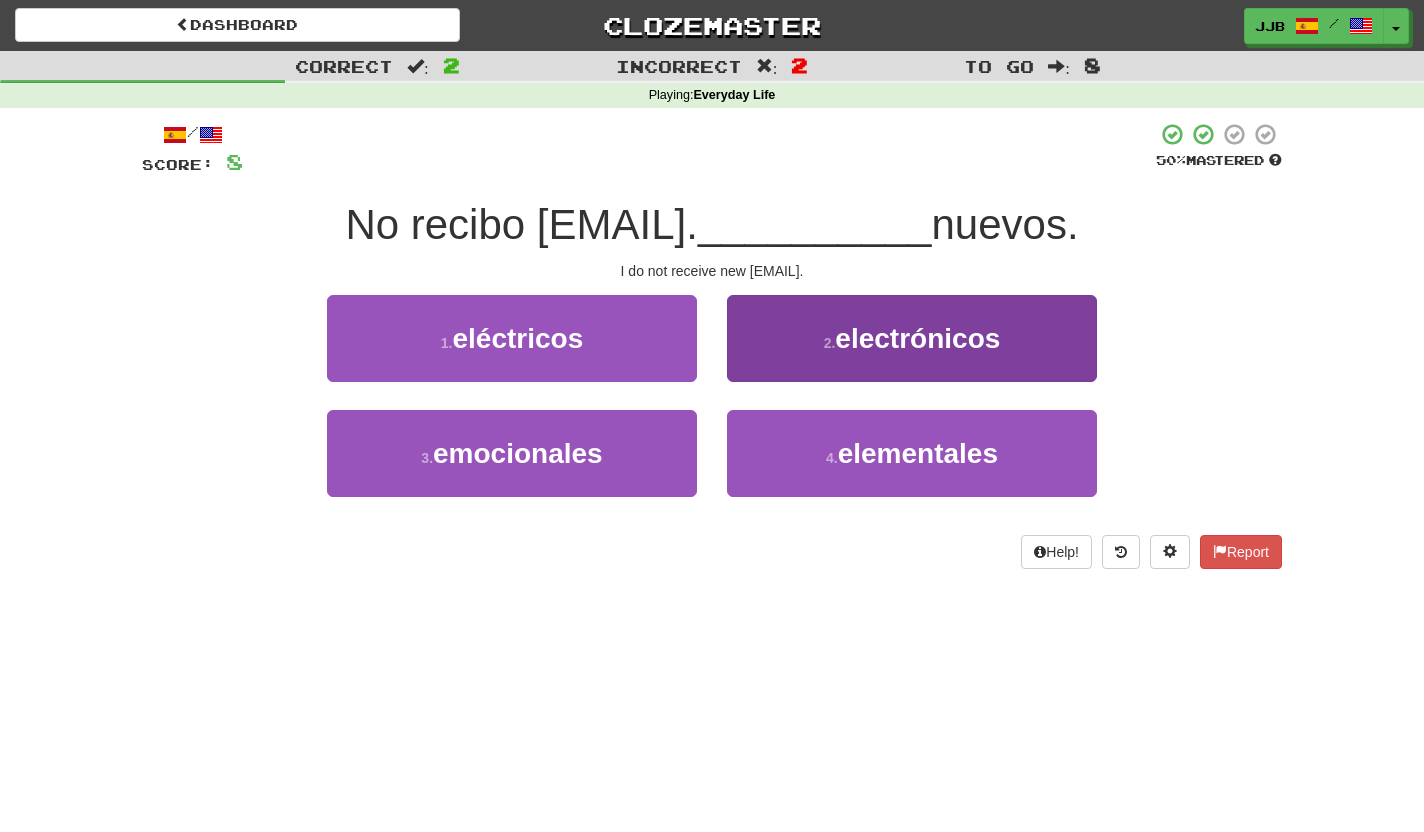 click on "2 .  electrónicos" at bounding box center (912, 338) 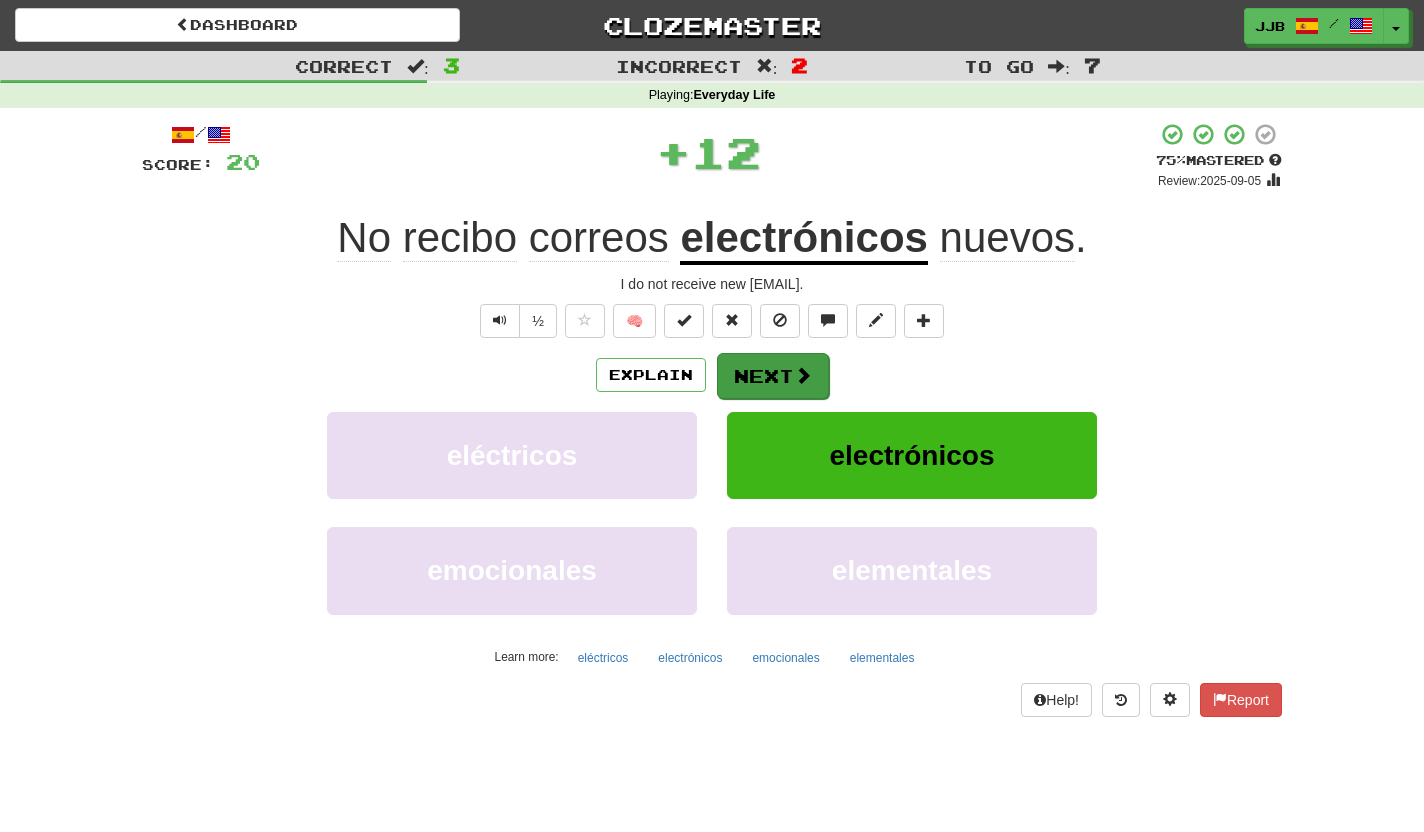 click on "Next" at bounding box center (773, 376) 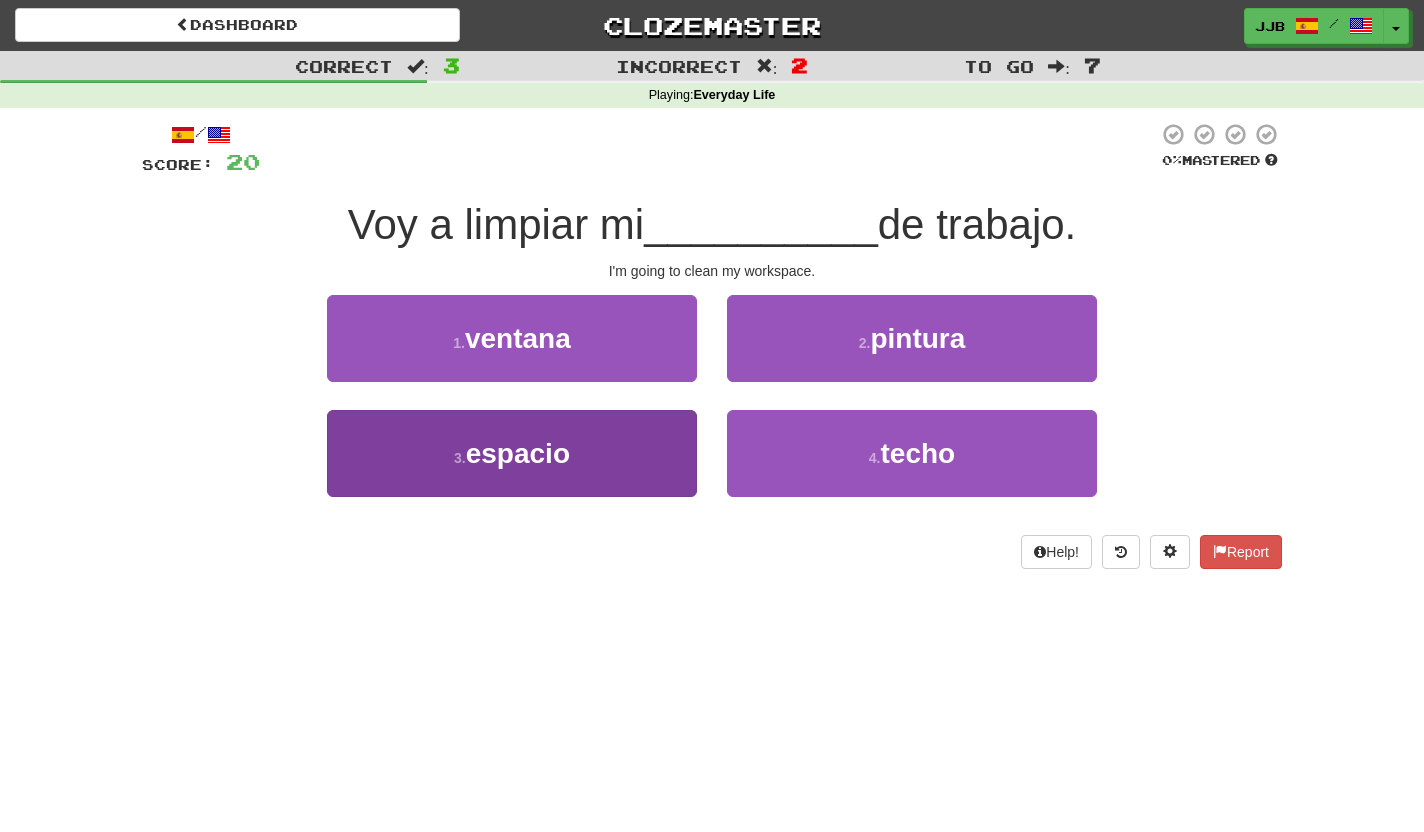 click on "3 .  espacio" at bounding box center [512, 453] 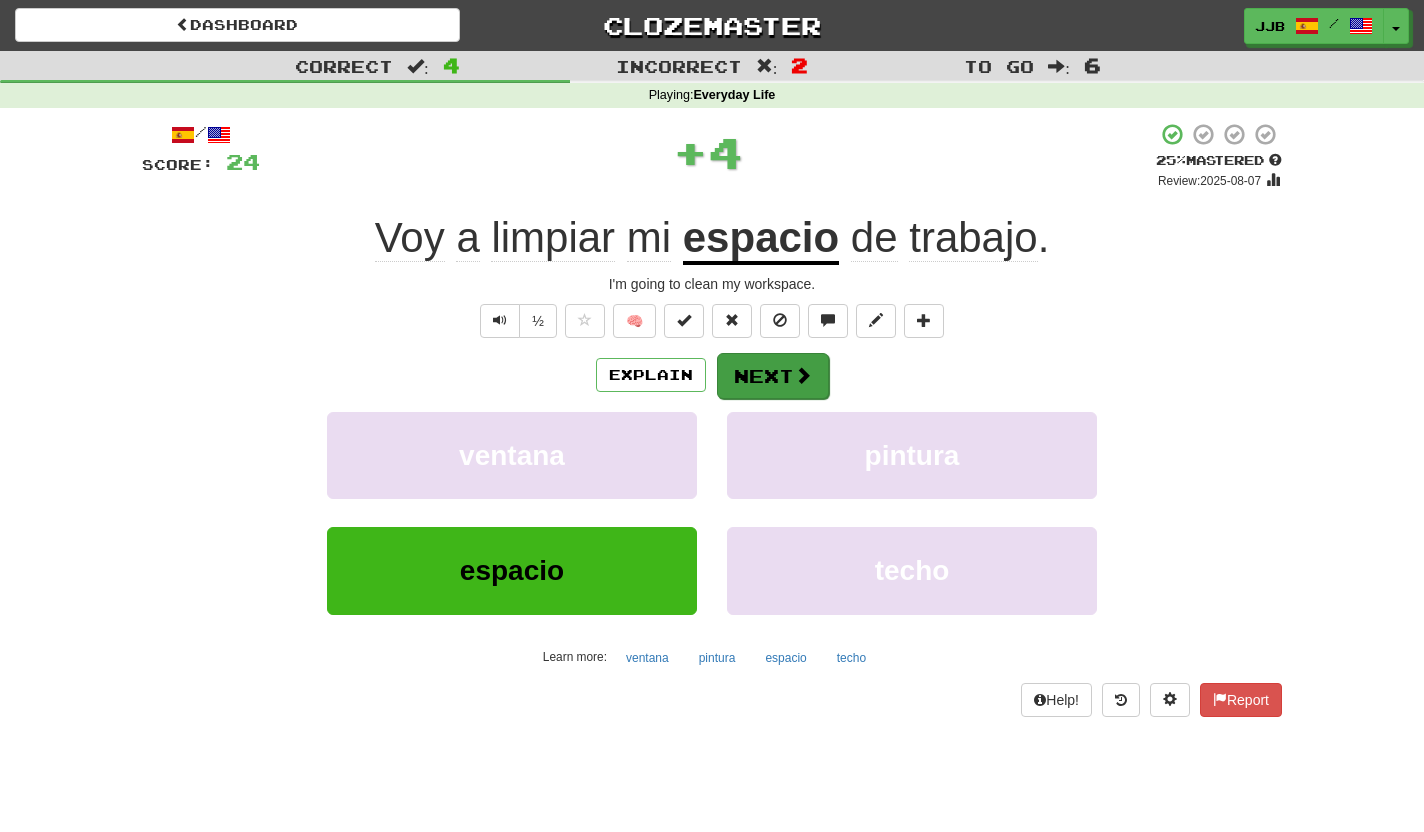 click on "Next" at bounding box center [773, 376] 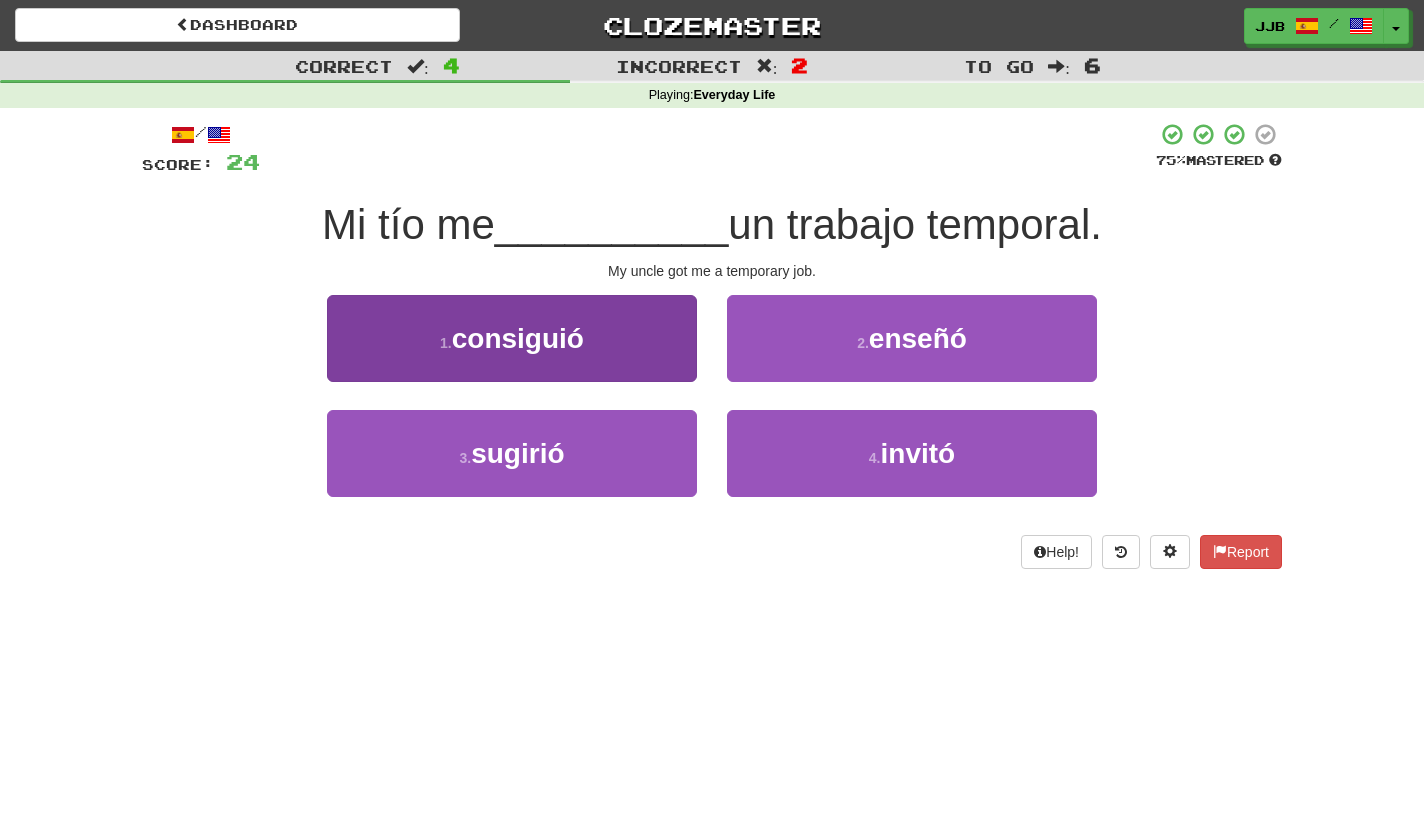 click on "1 .  consiguió" at bounding box center [512, 338] 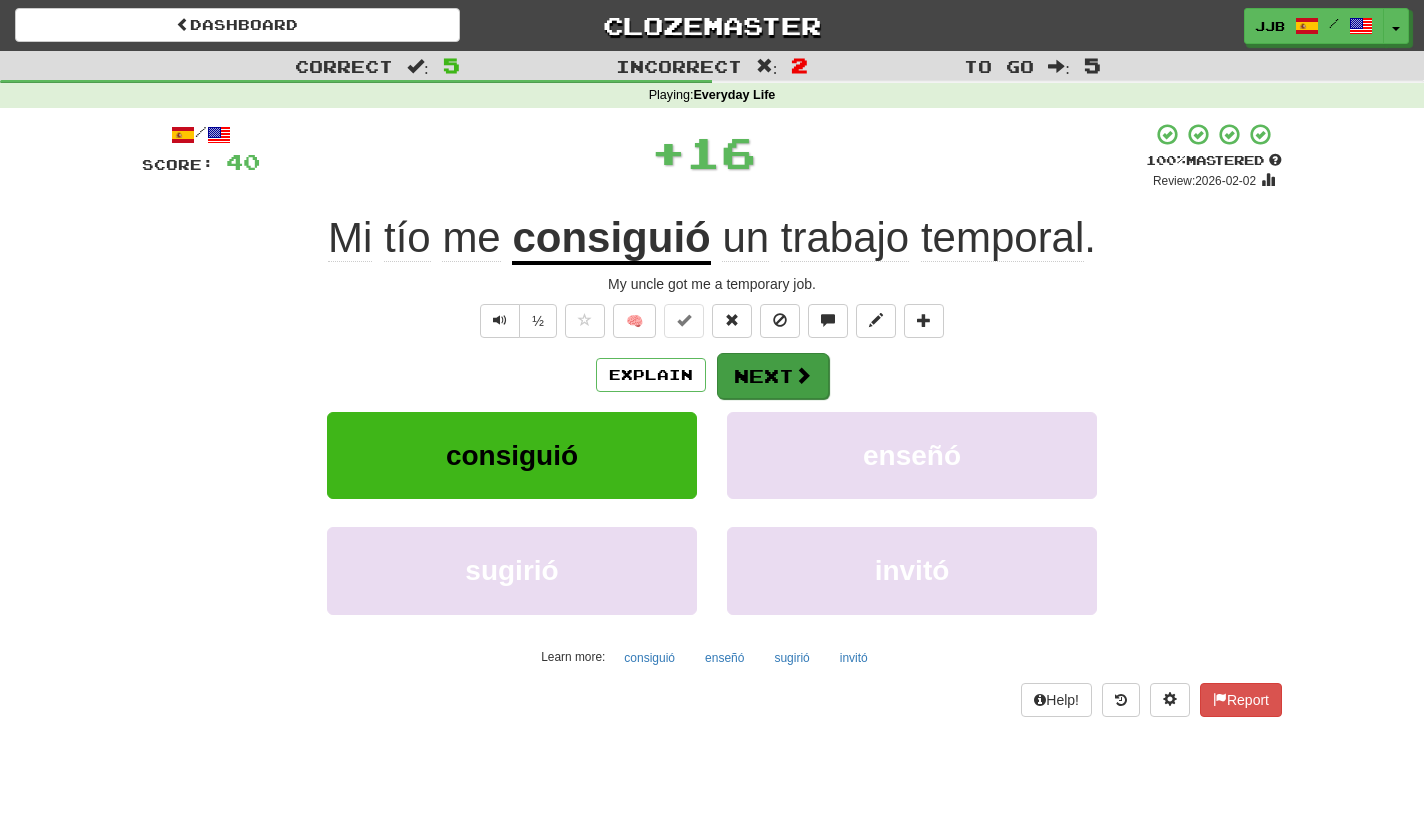 click on "Next" at bounding box center [773, 376] 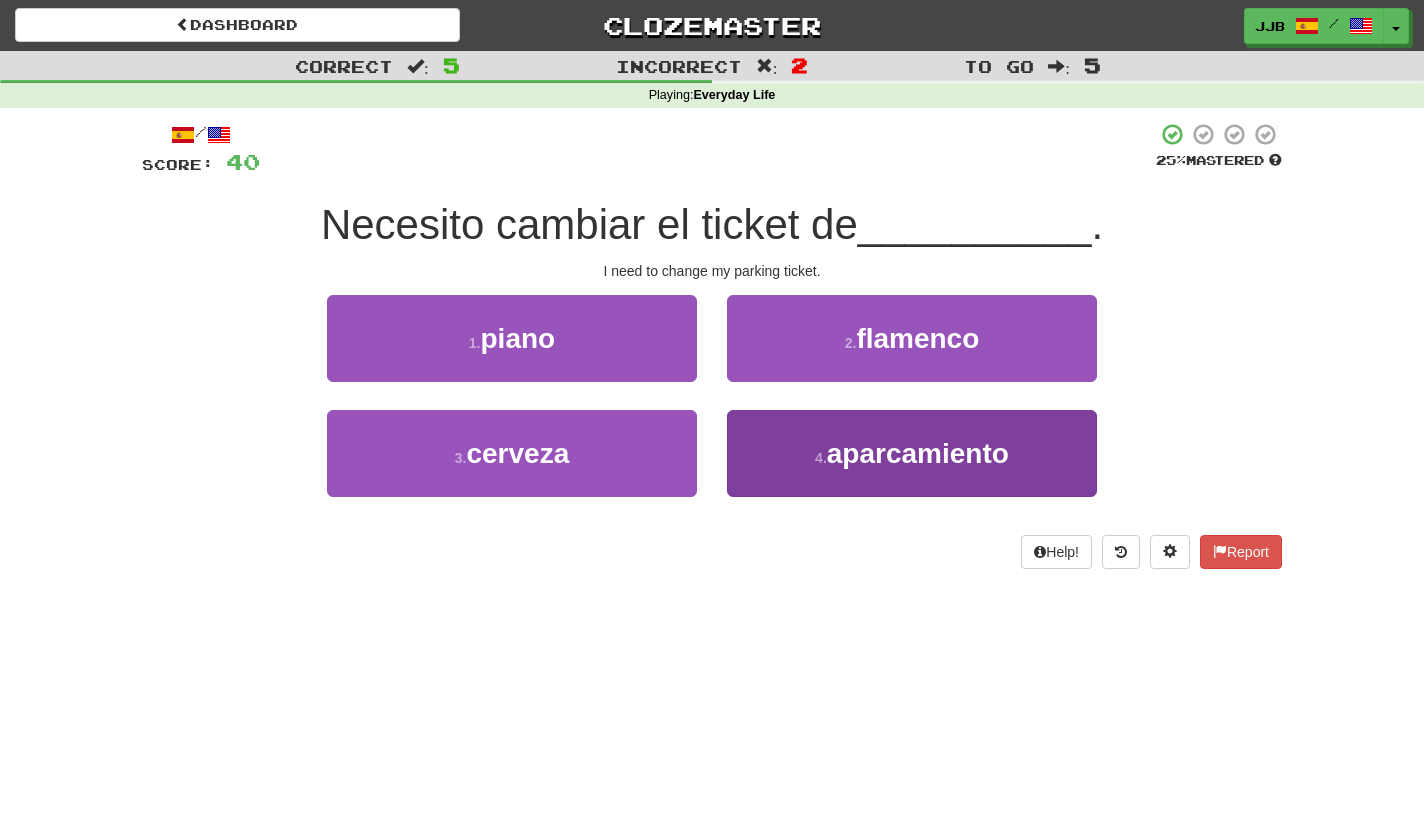 click on "4 .  aparcamiento" at bounding box center [912, 453] 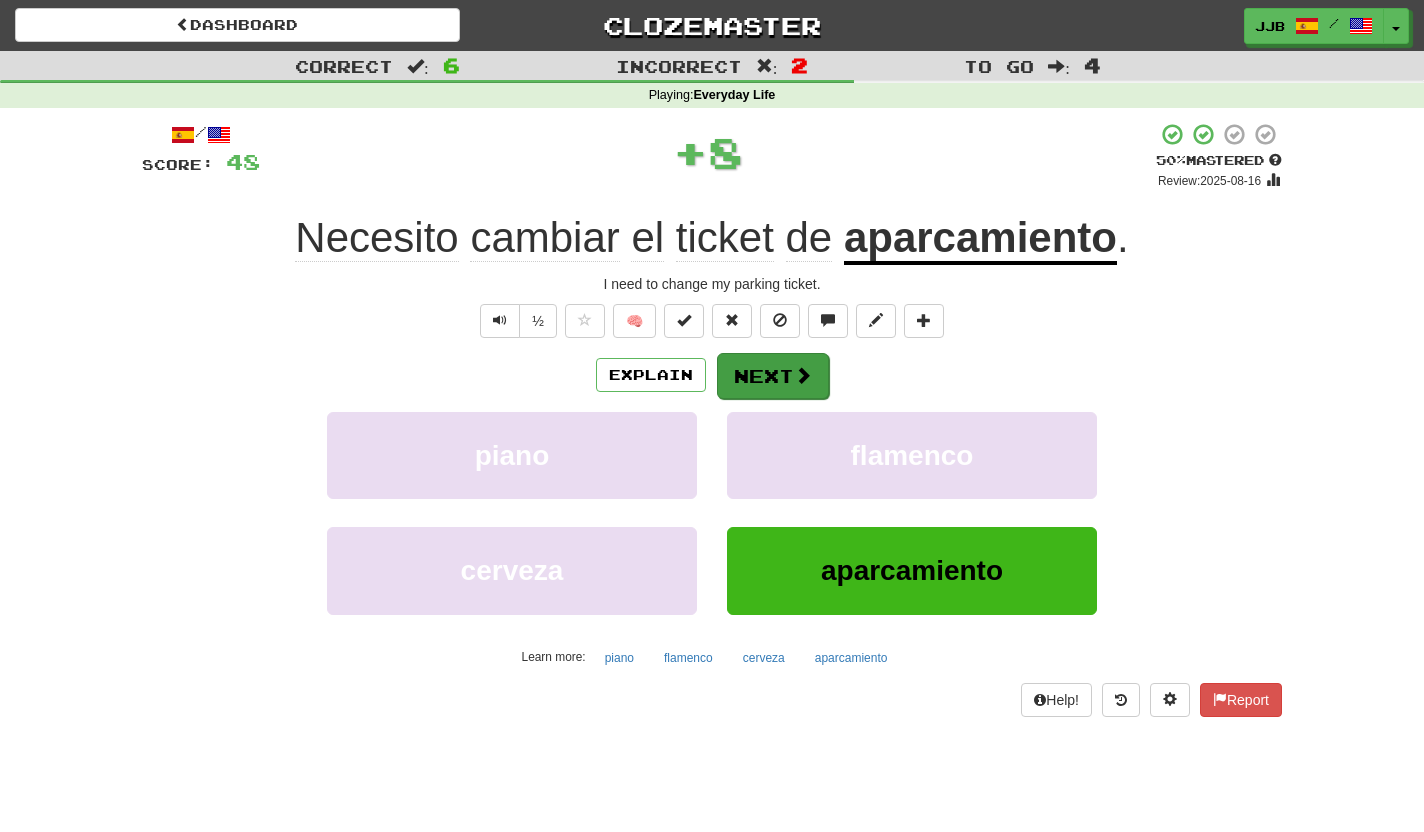 click on "Next" at bounding box center [773, 376] 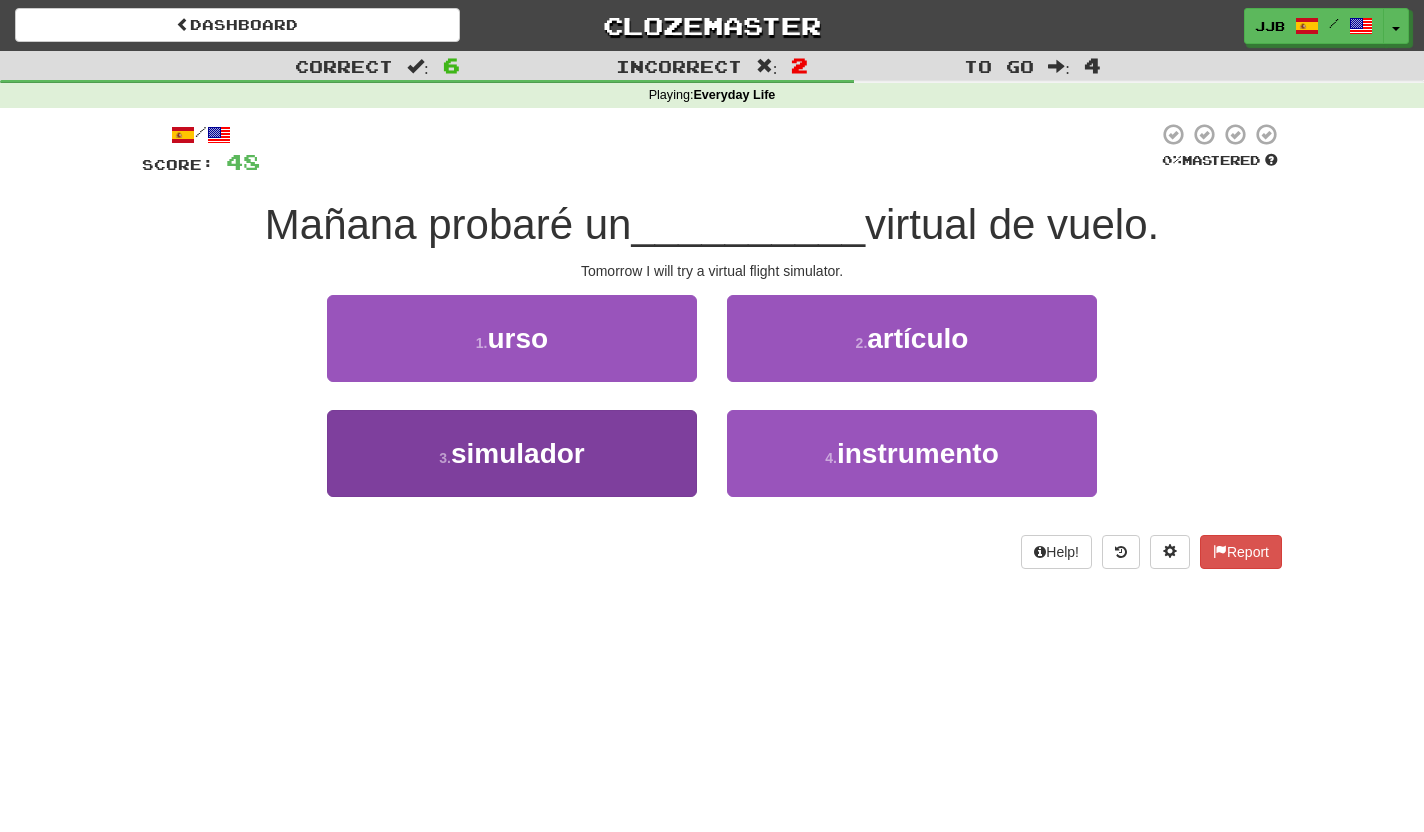 click on "3 .  simulador" at bounding box center (512, 453) 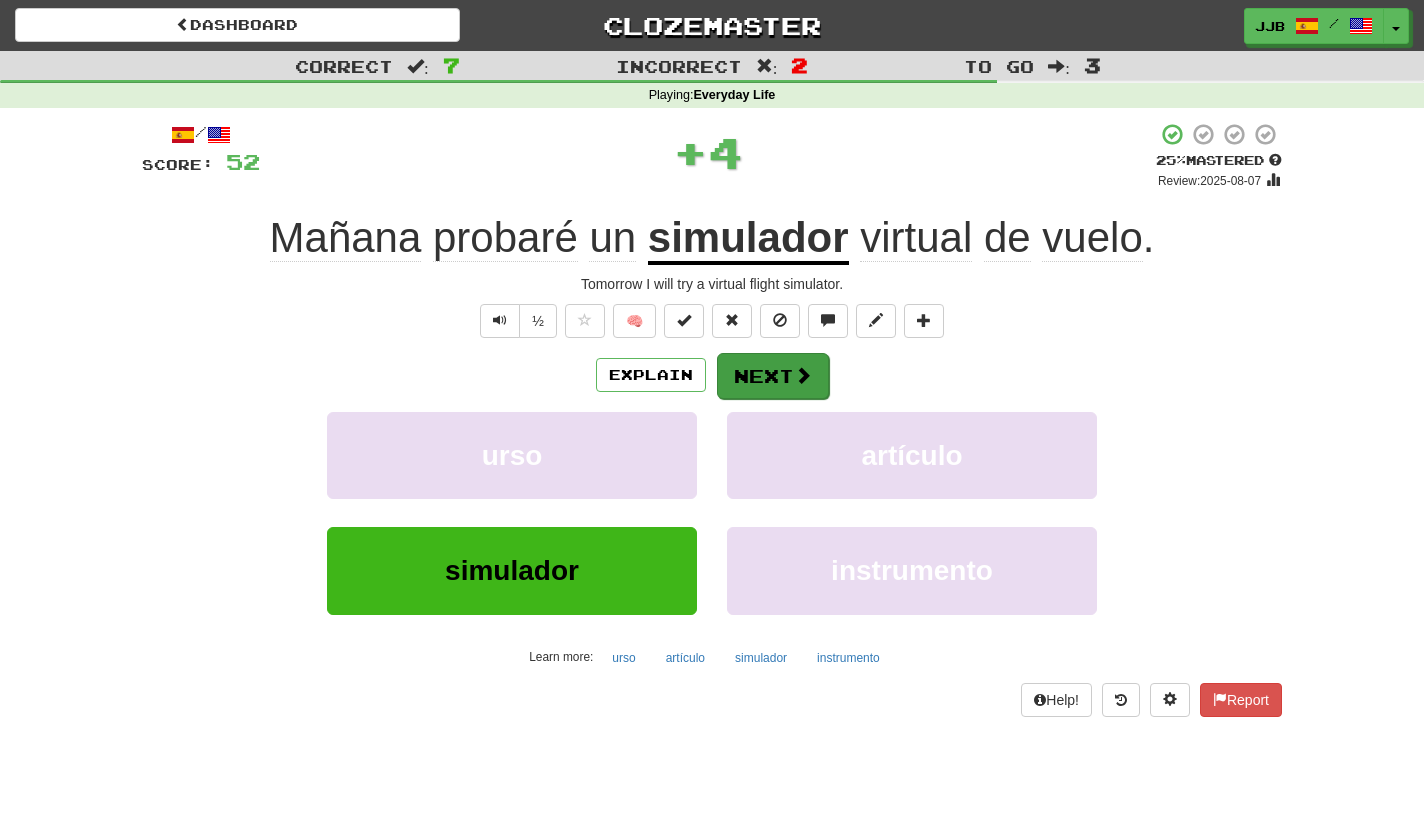 click on "Next" at bounding box center (773, 376) 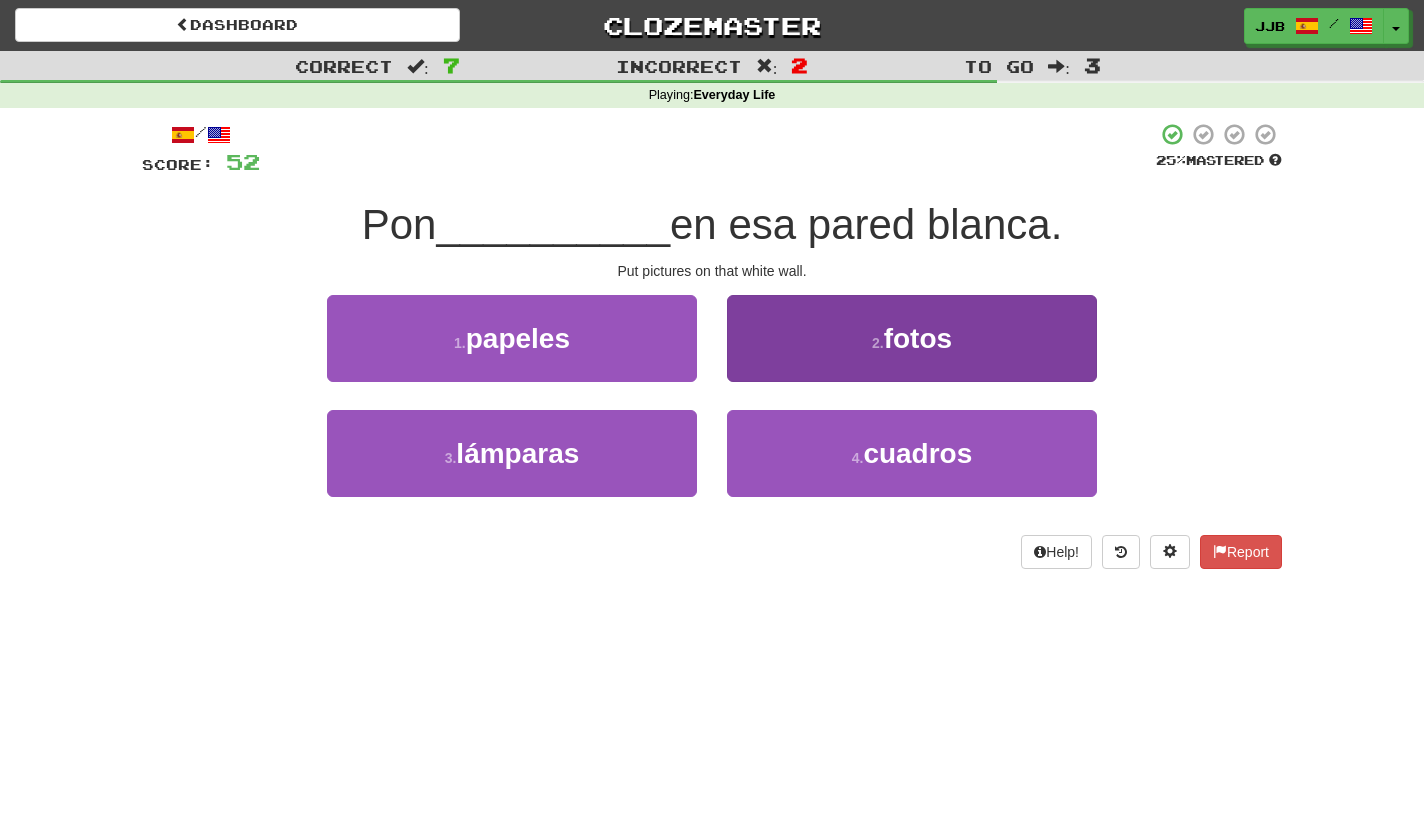 click on "fotos" at bounding box center (918, 338) 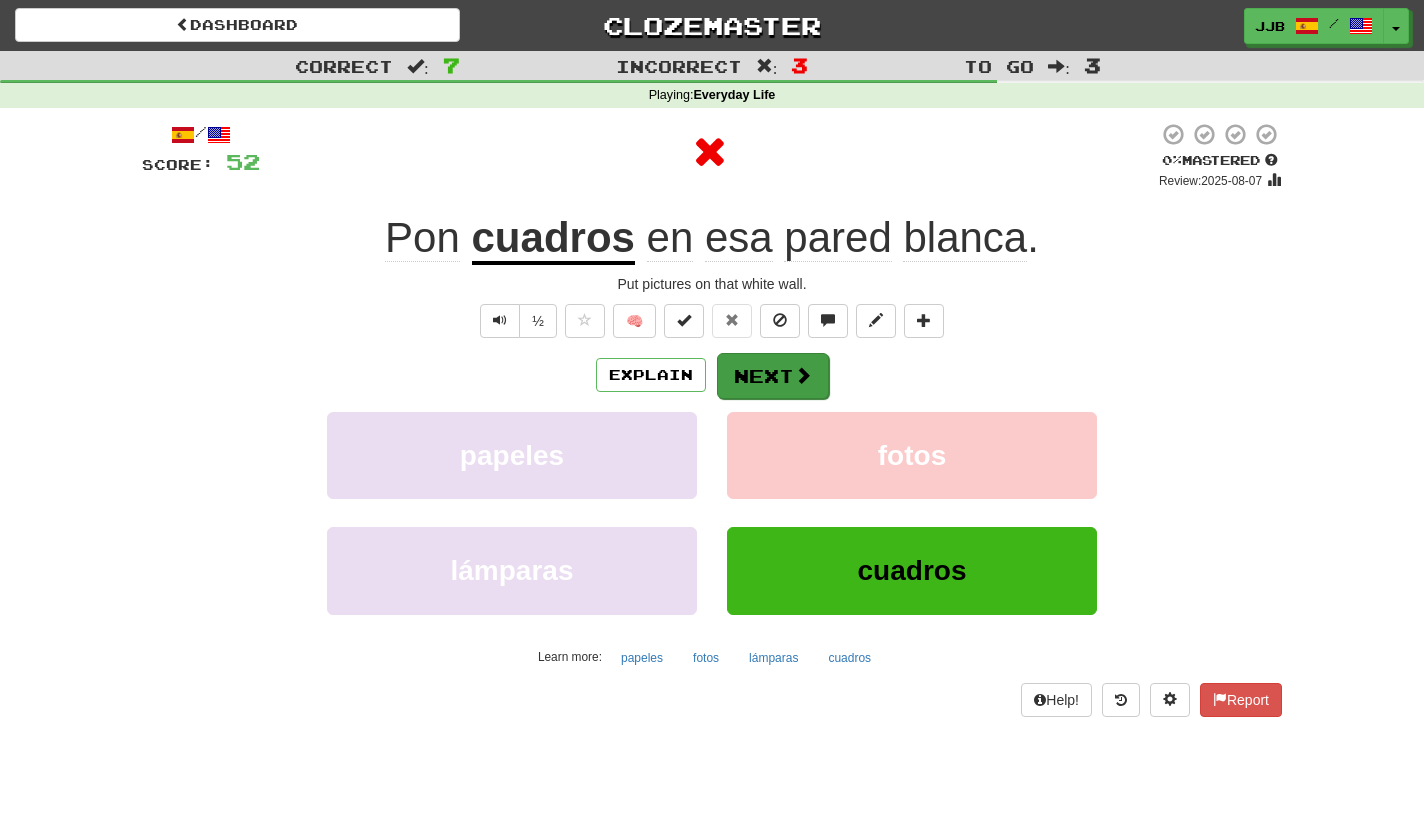 click at bounding box center (803, 375) 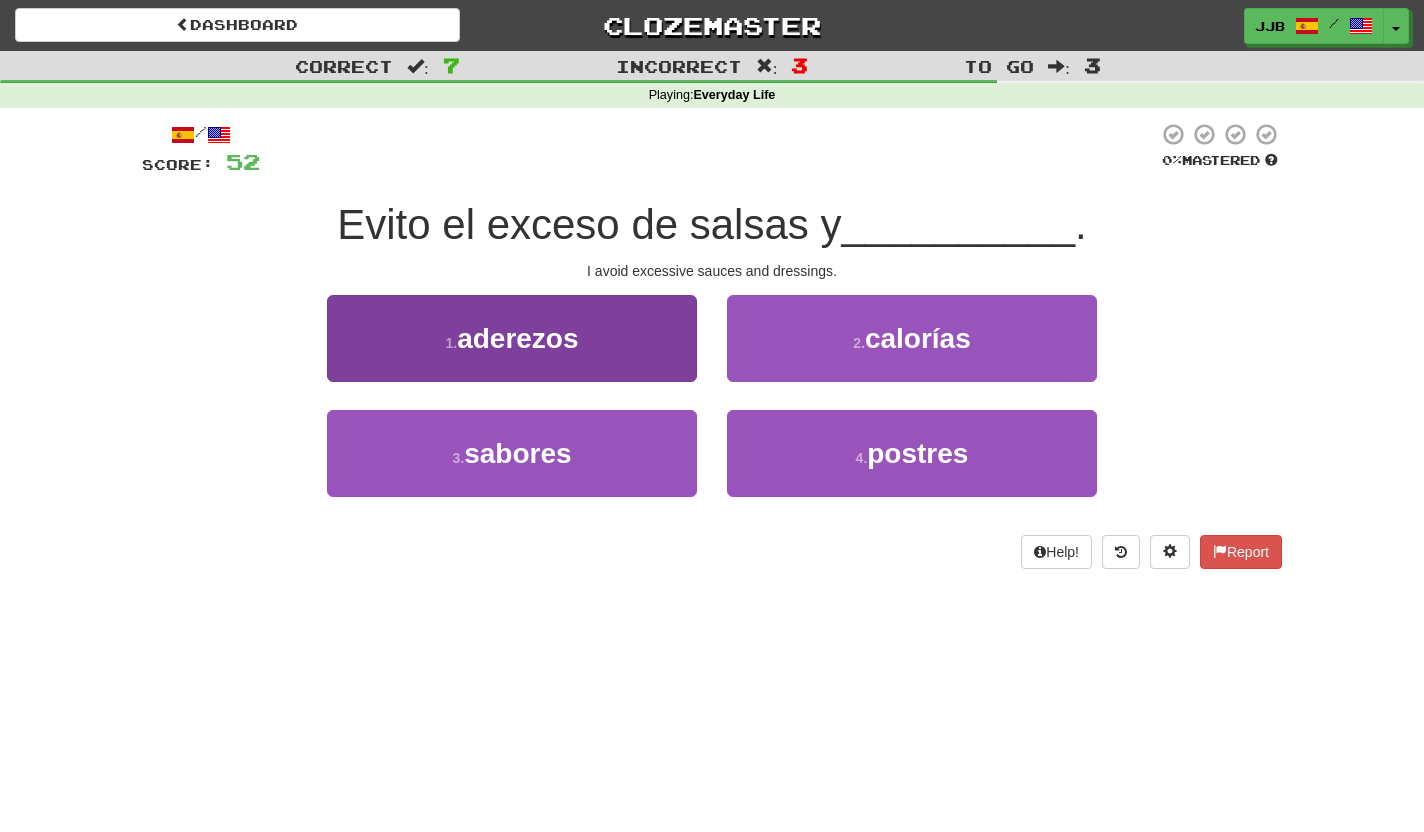 click on "1 .  aderezos" at bounding box center [512, 338] 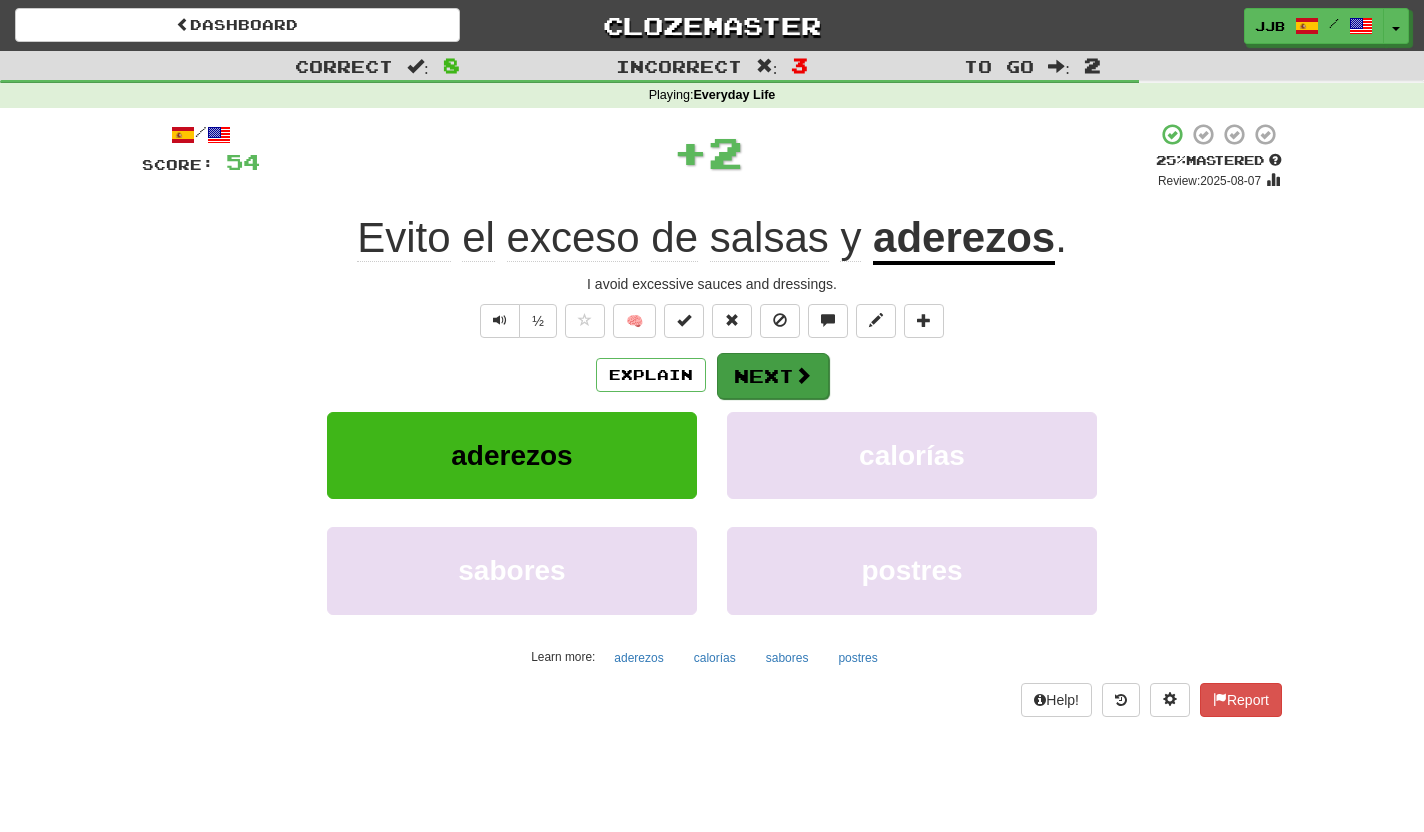 click on "Next" at bounding box center [773, 376] 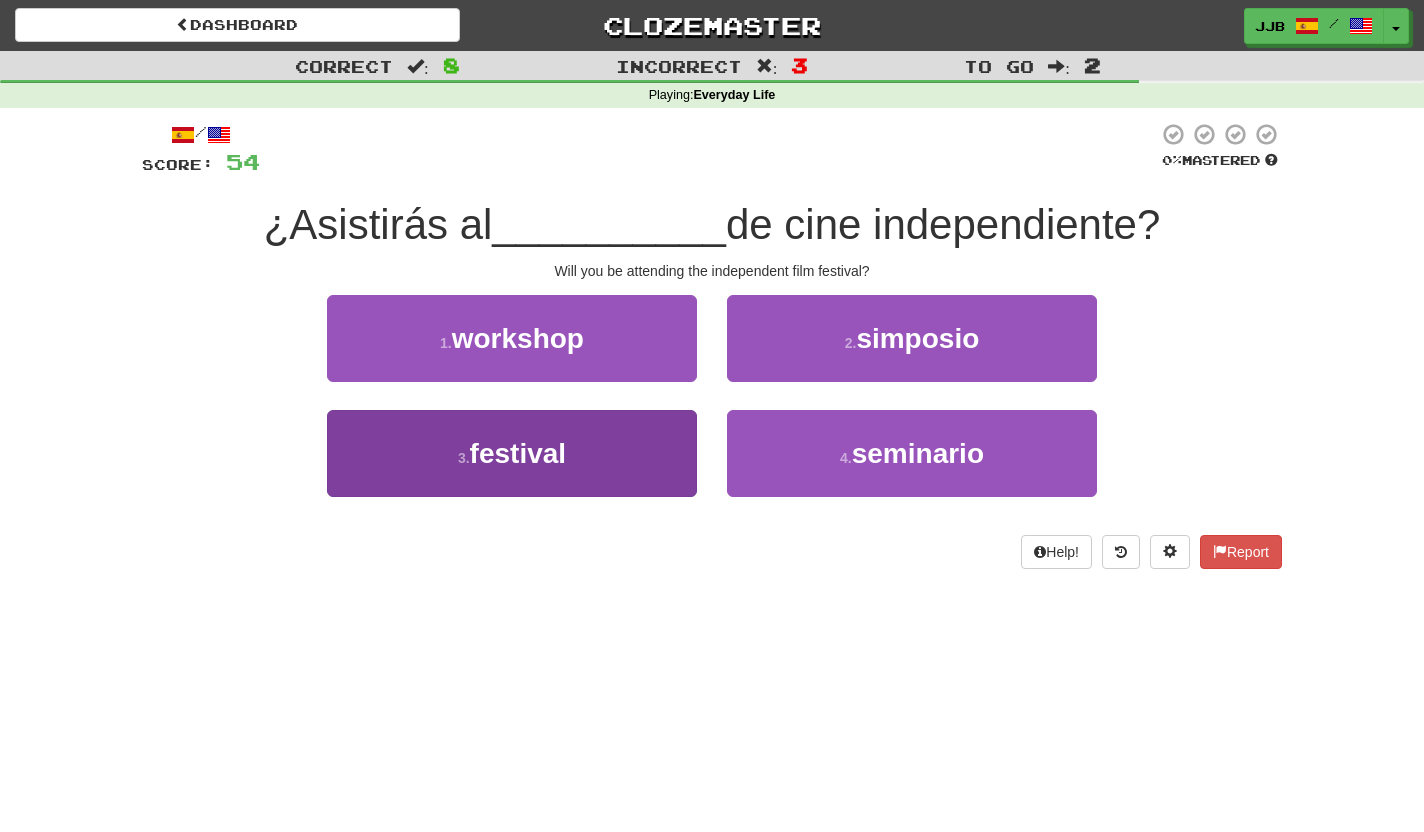 click on "3 .  festival" at bounding box center (512, 453) 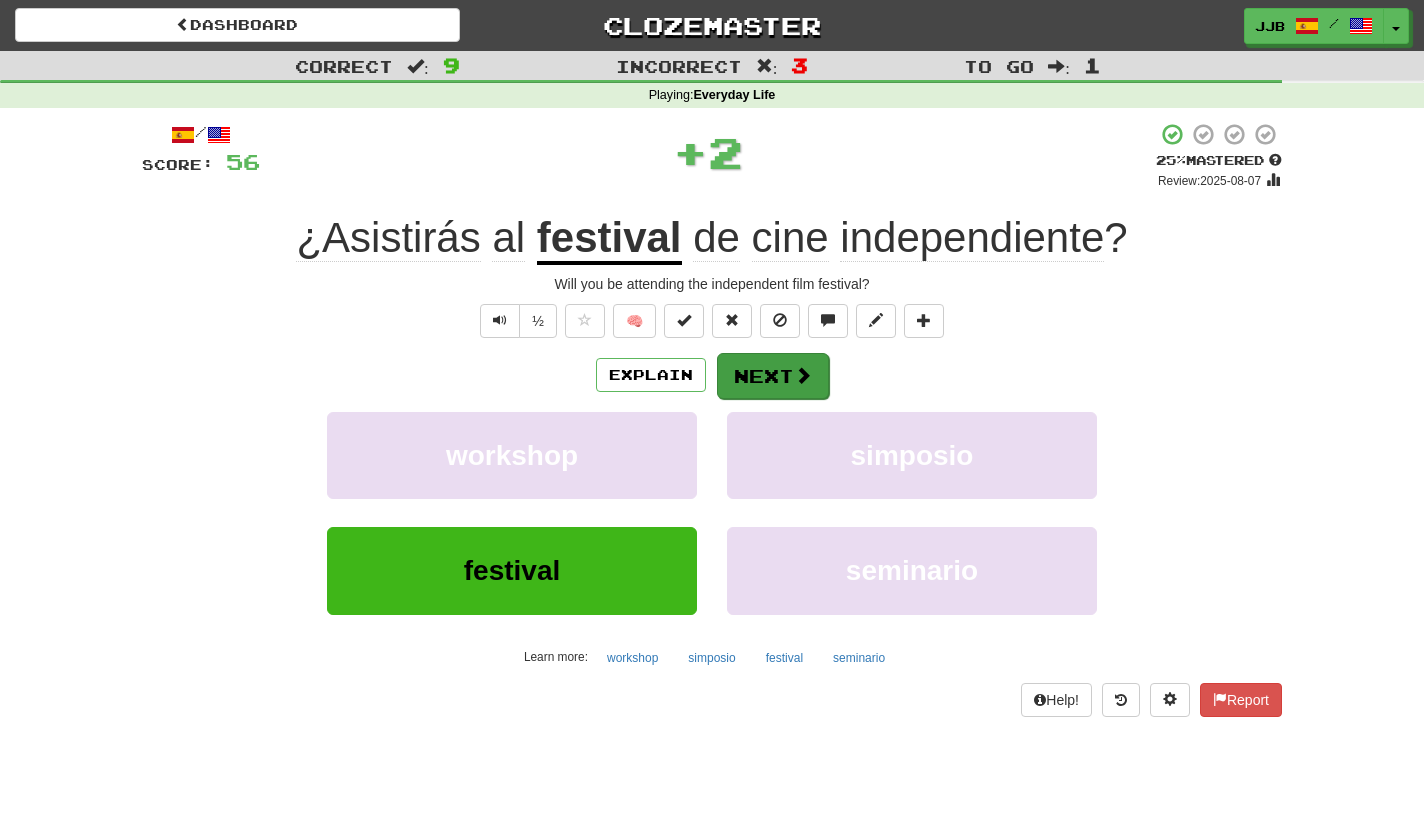 click on "Next" at bounding box center [773, 376] 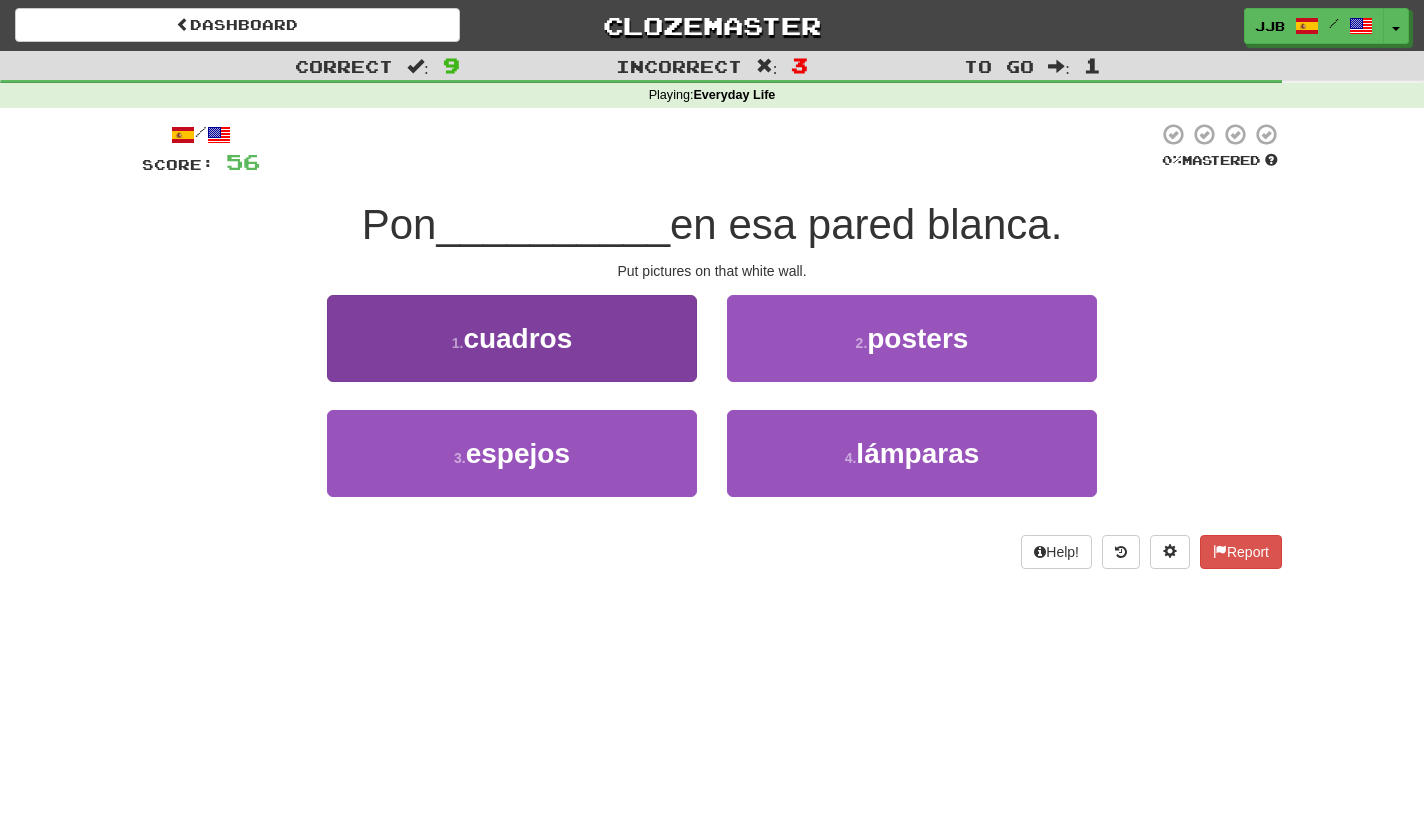 click on "1 .  cuadros" at bounding box center (512, 338) 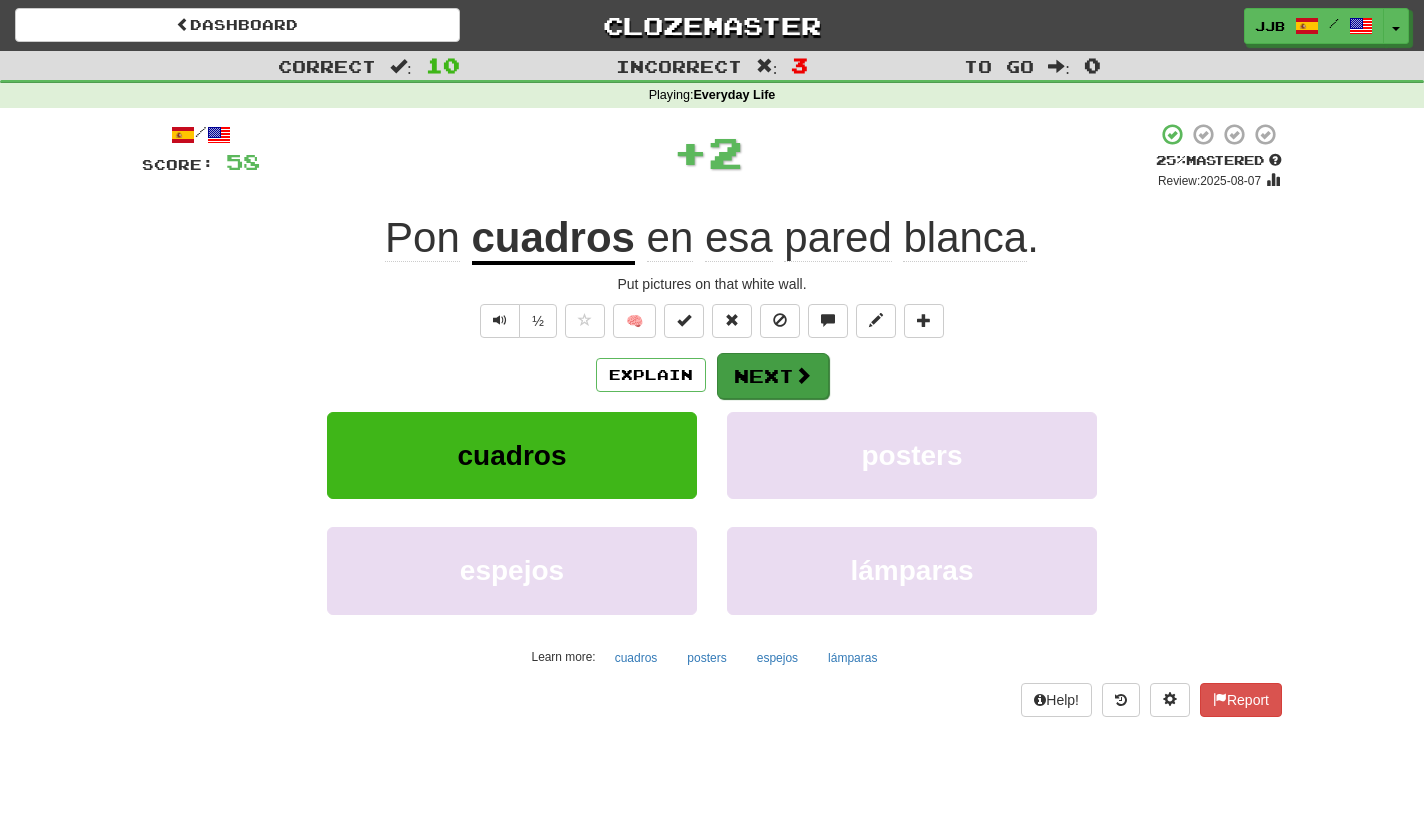 click at bounding box center [803, 375] 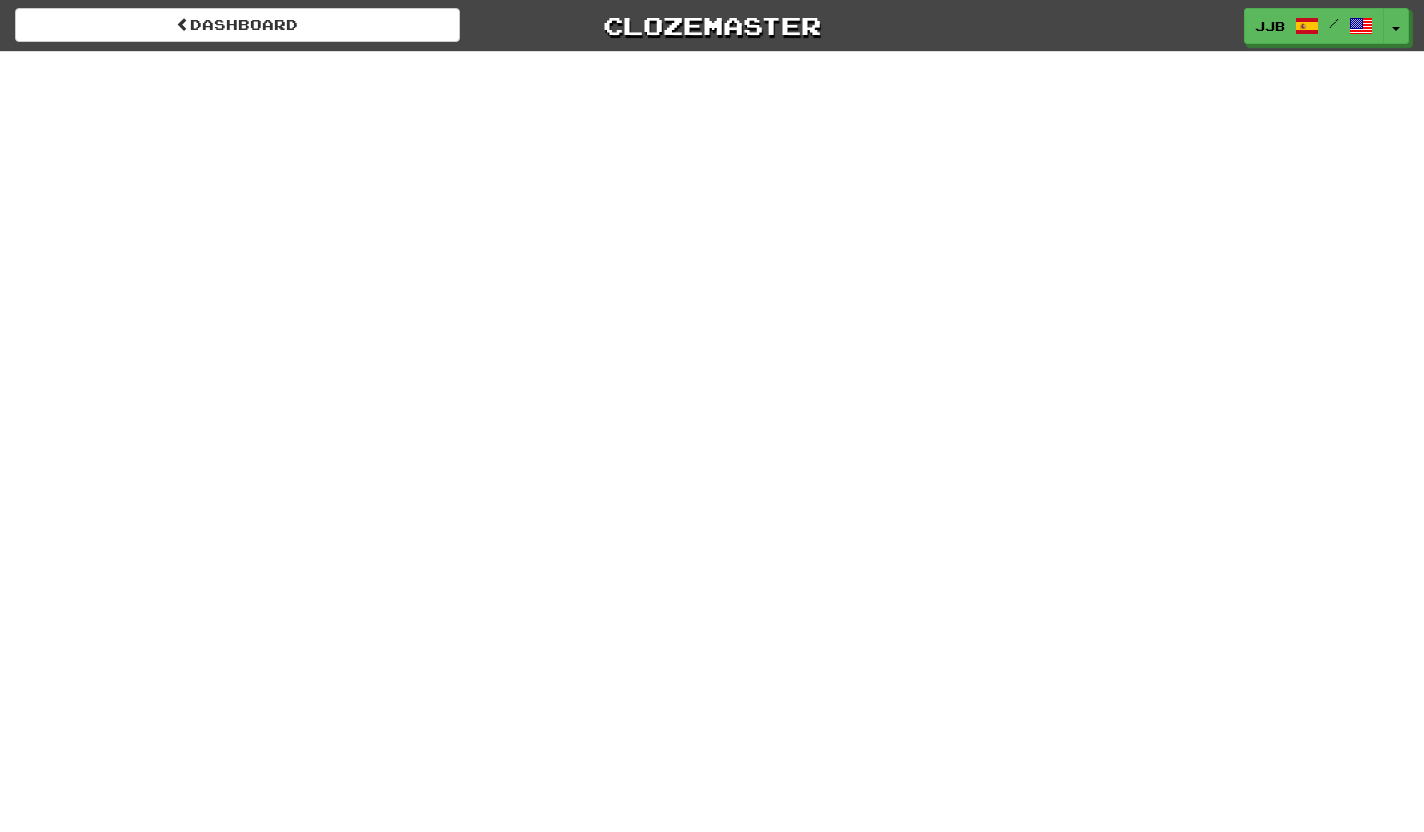 scroll, scrollTop: 0, scrollLeft: 0, axis: both 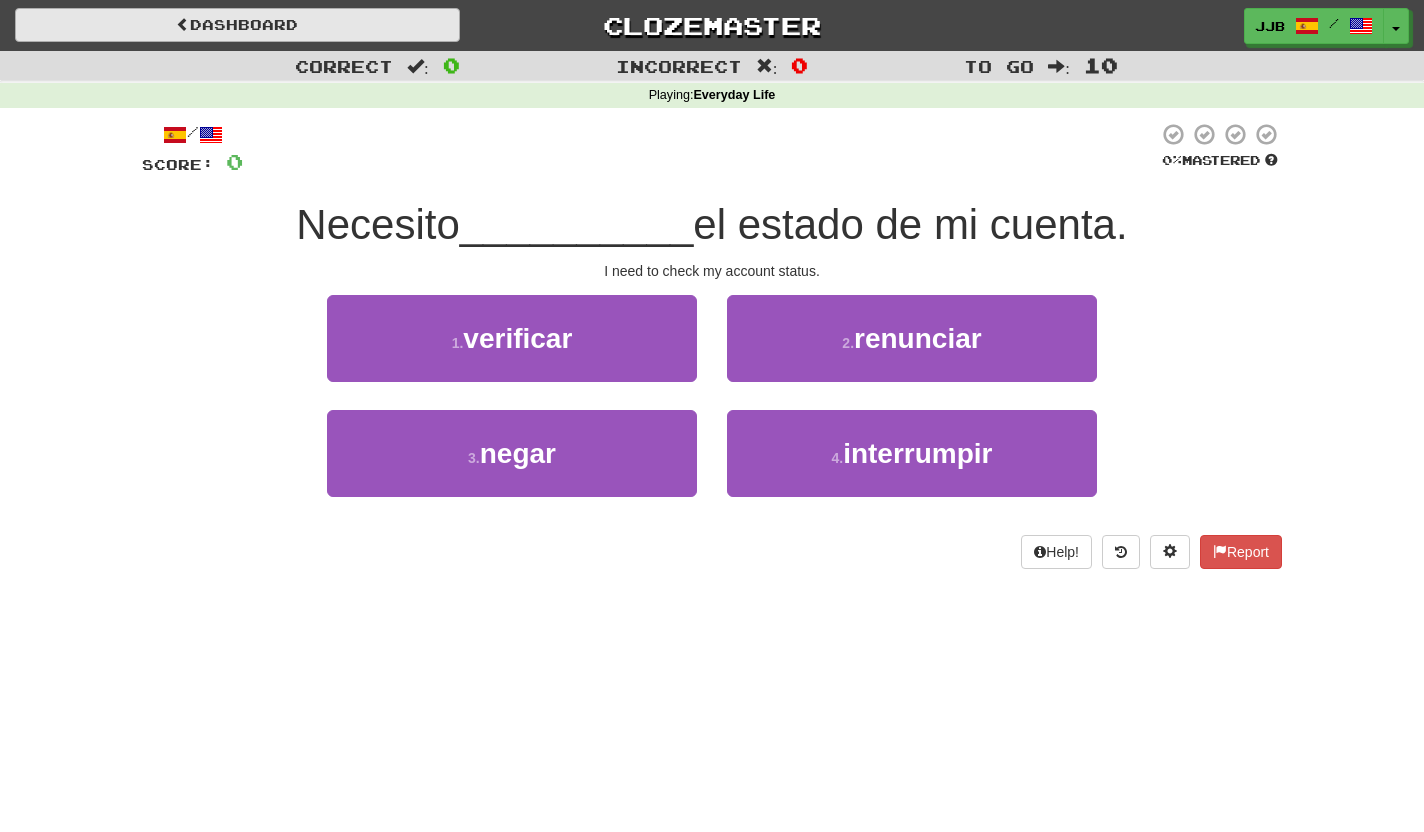 click on "Dashboard" at bounding box center [237, 25] 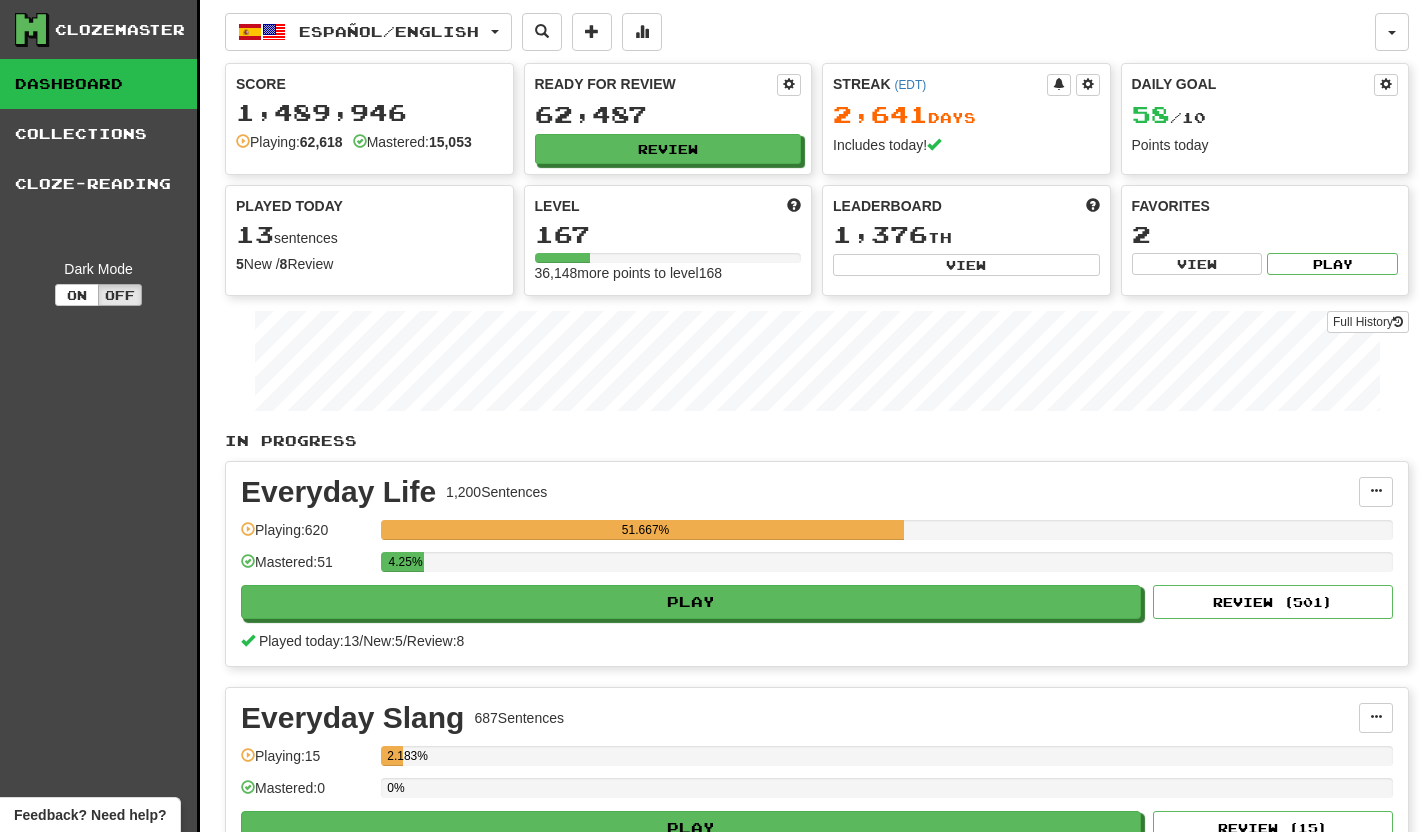 scroll, scrollTop: 0, scrollLeft: 0, axis: both 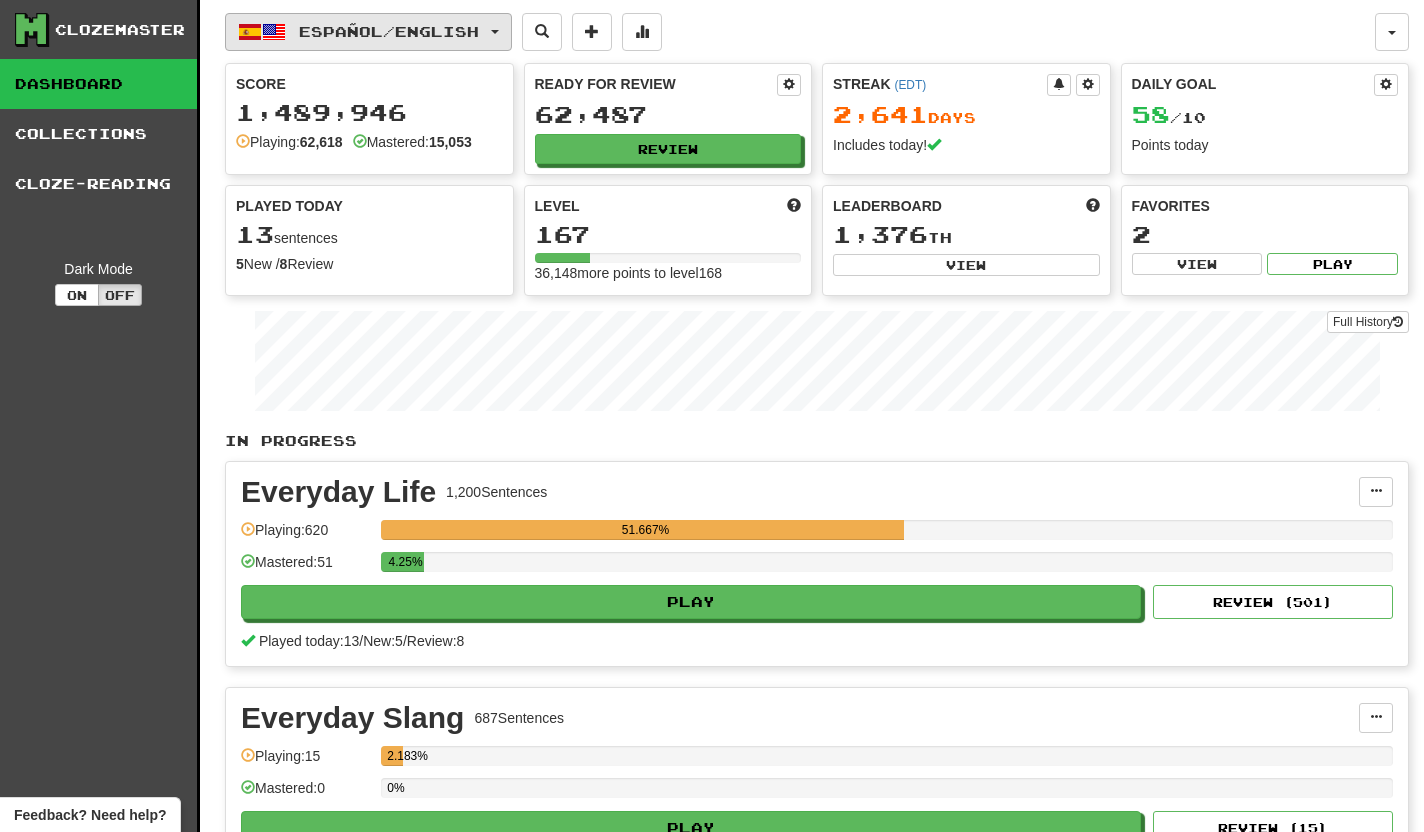 click on "Español  /  English" at bounding box center [368, 32] 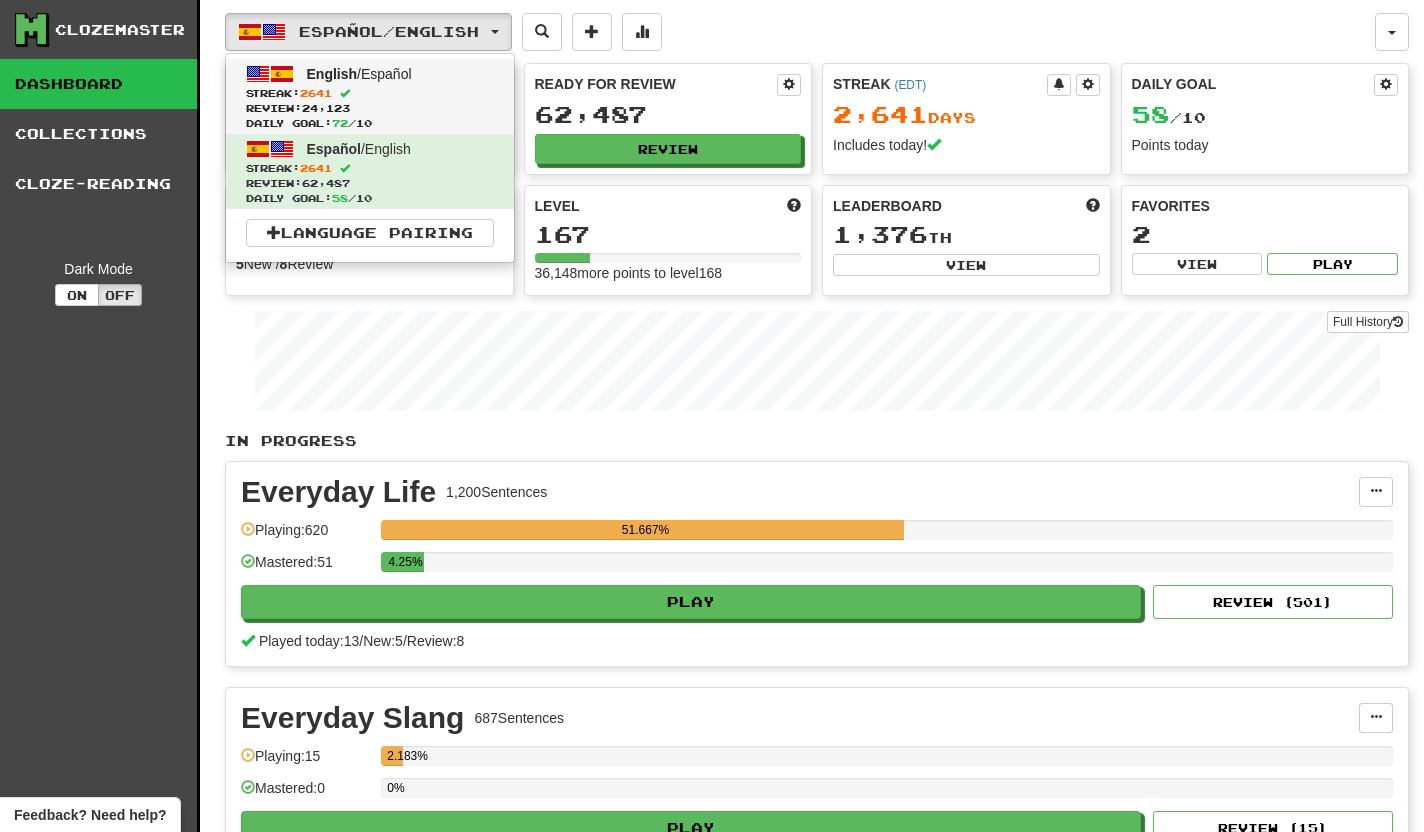 click on "Review:  24,123" at bounding box center [370, 108] 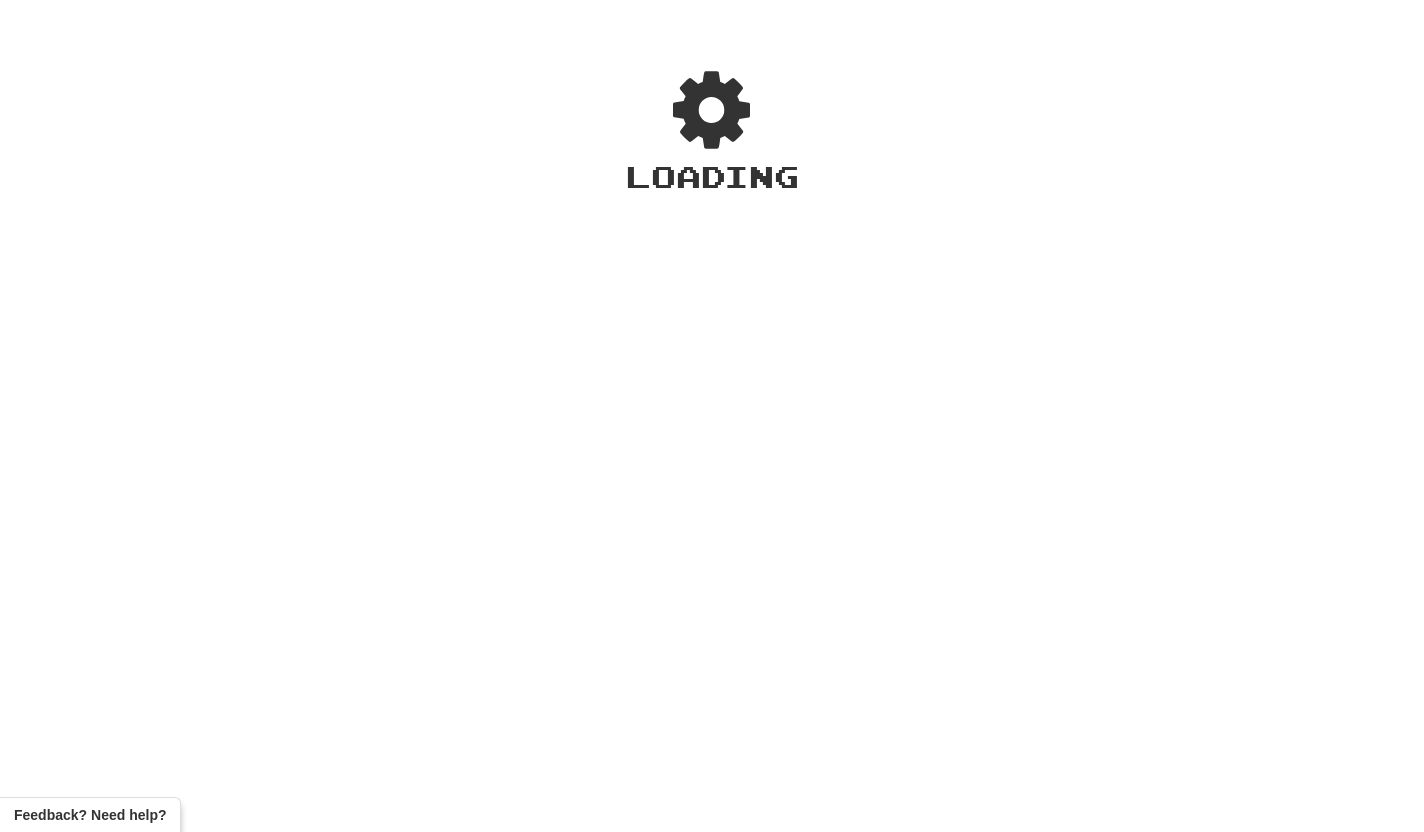 scroll, scrollTop: 0, scrollLeft: 0, axis: both 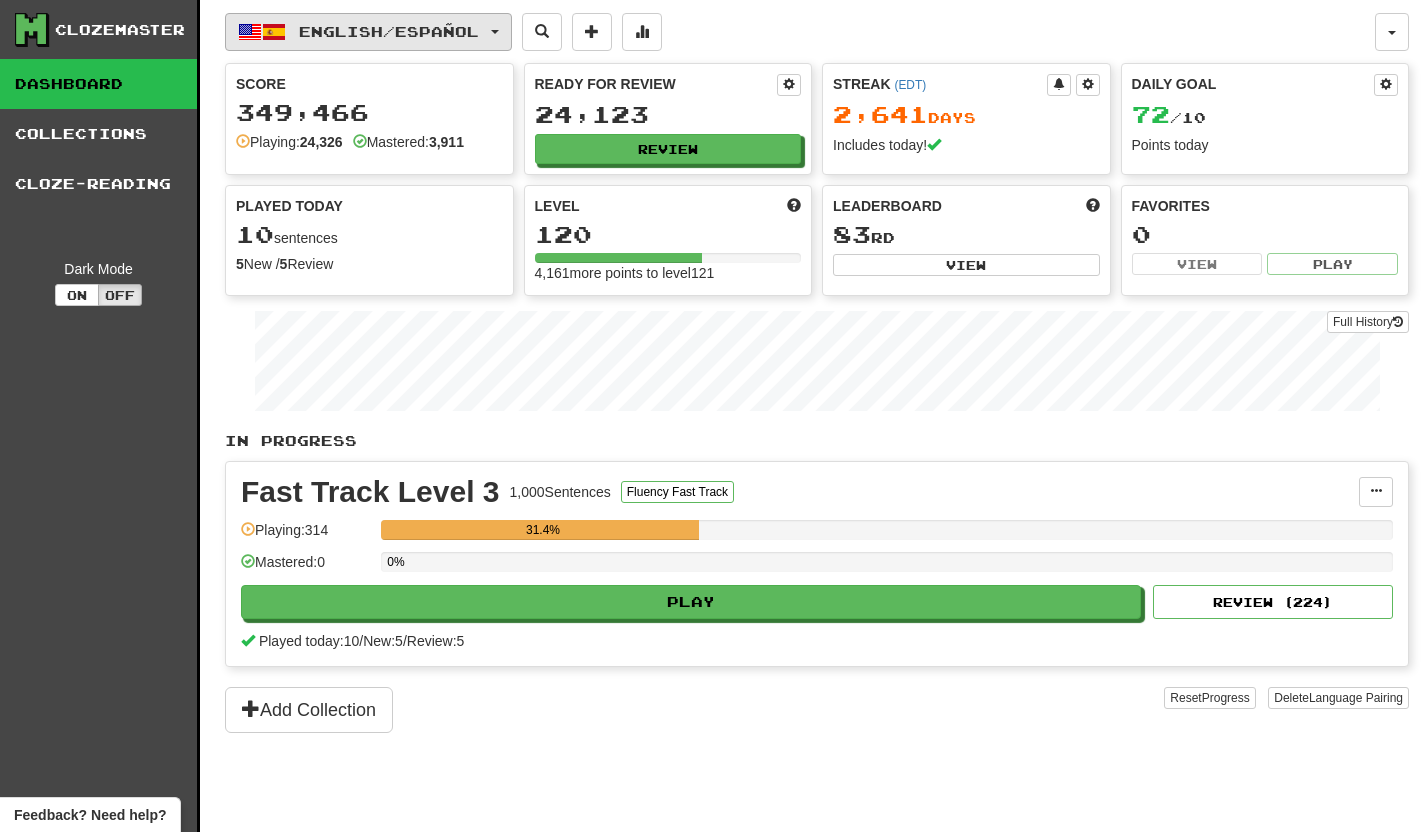 click on "English  /  Español" at bounding box center [368, 32] 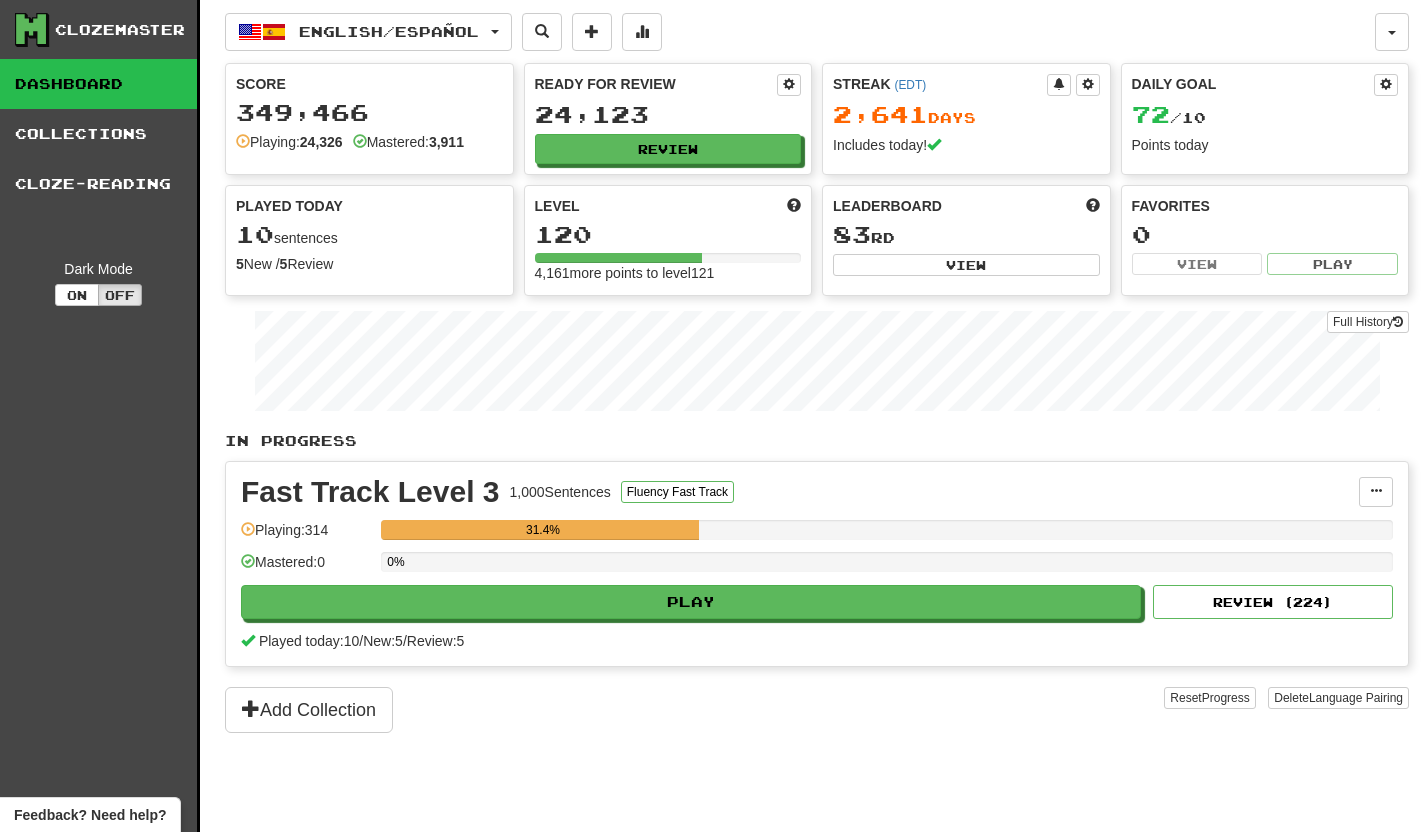 scroll, scrollTop: 0, scrollLeft: 0, axis: both 